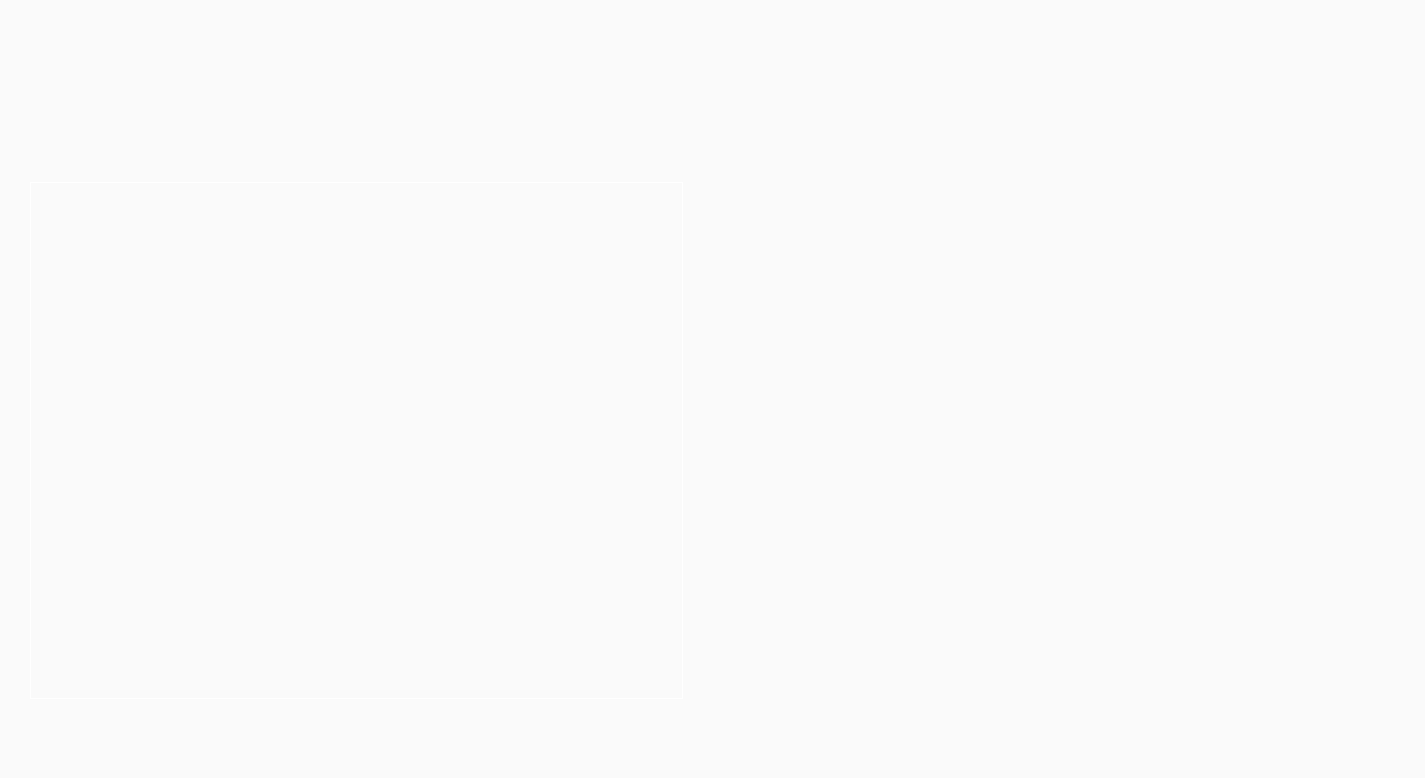 scroll, scrollTop: 0, scrollLeft: 0, axis: both 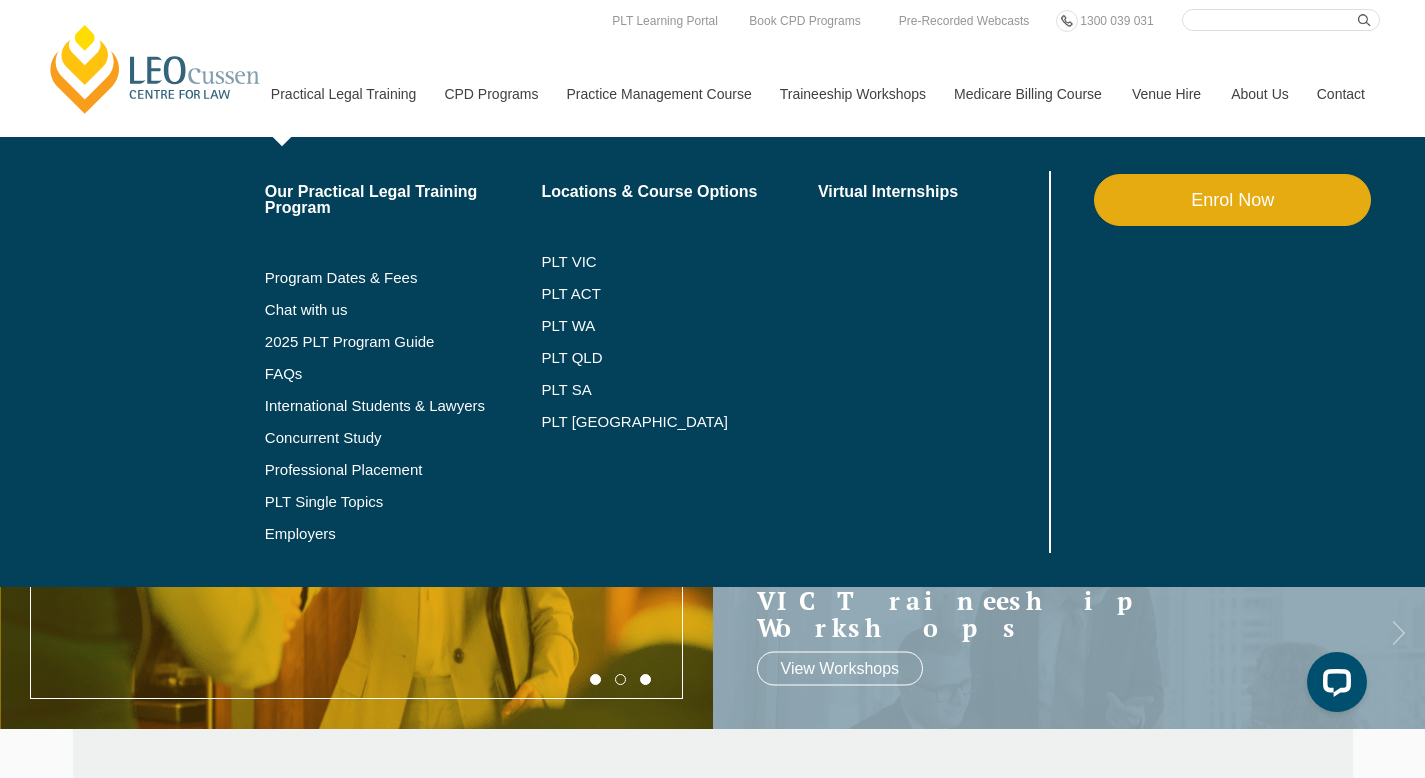 click on "Practical Legal Training" at bounding box center (343, 94) 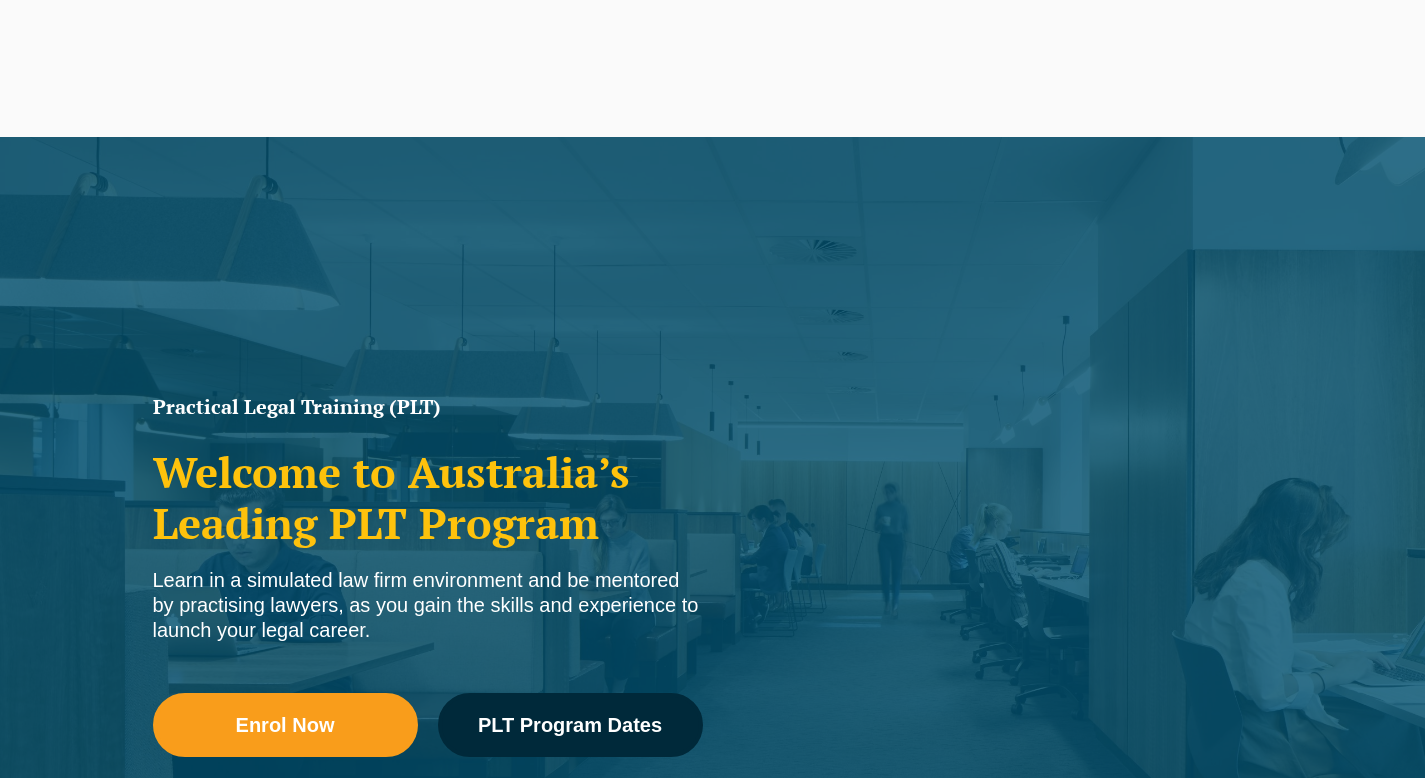 scroll, scrollTop: 0, scrollLeft: 0, axis: both 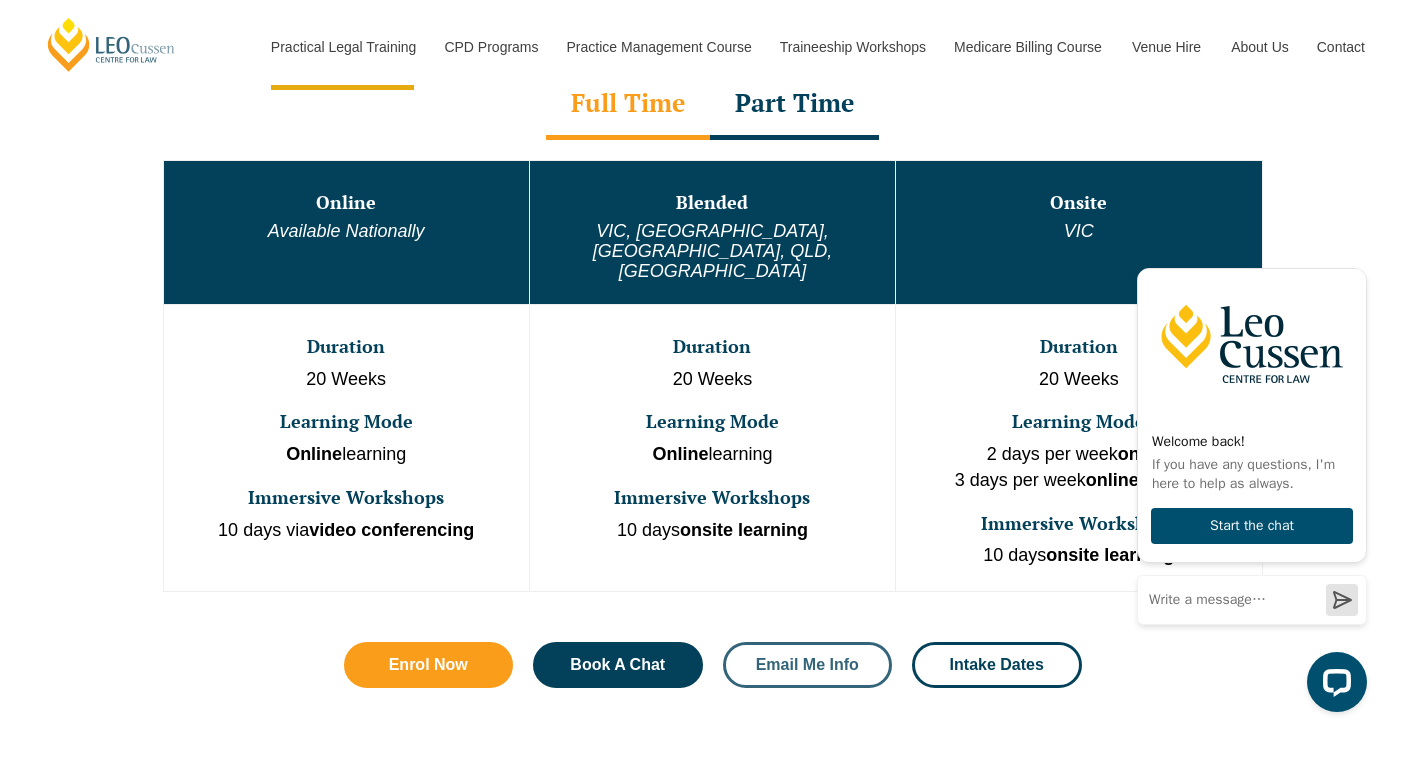click on "Email Me Info" at bounding box center [808, 665] 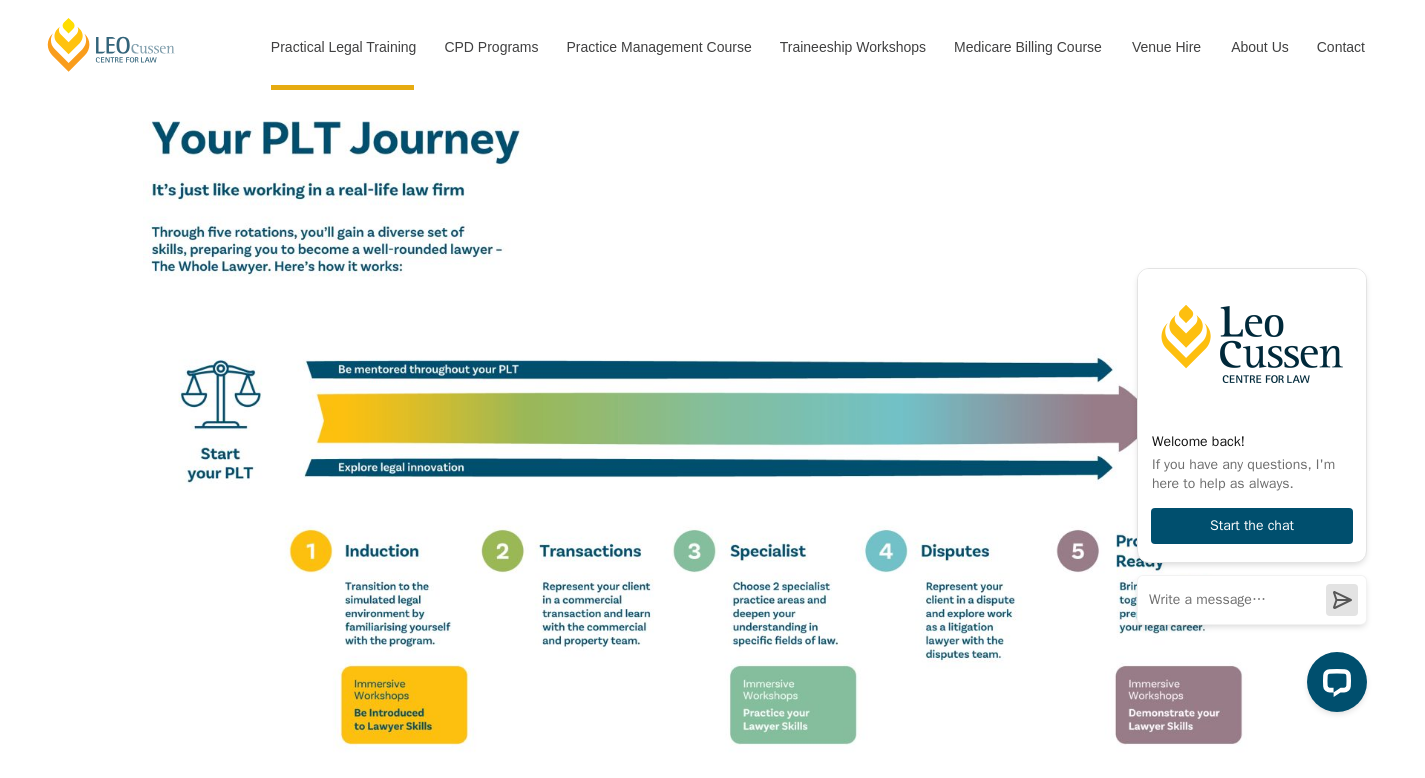 scroll, scrollTop: 3409, scrollLeft: 0, axis: vertical 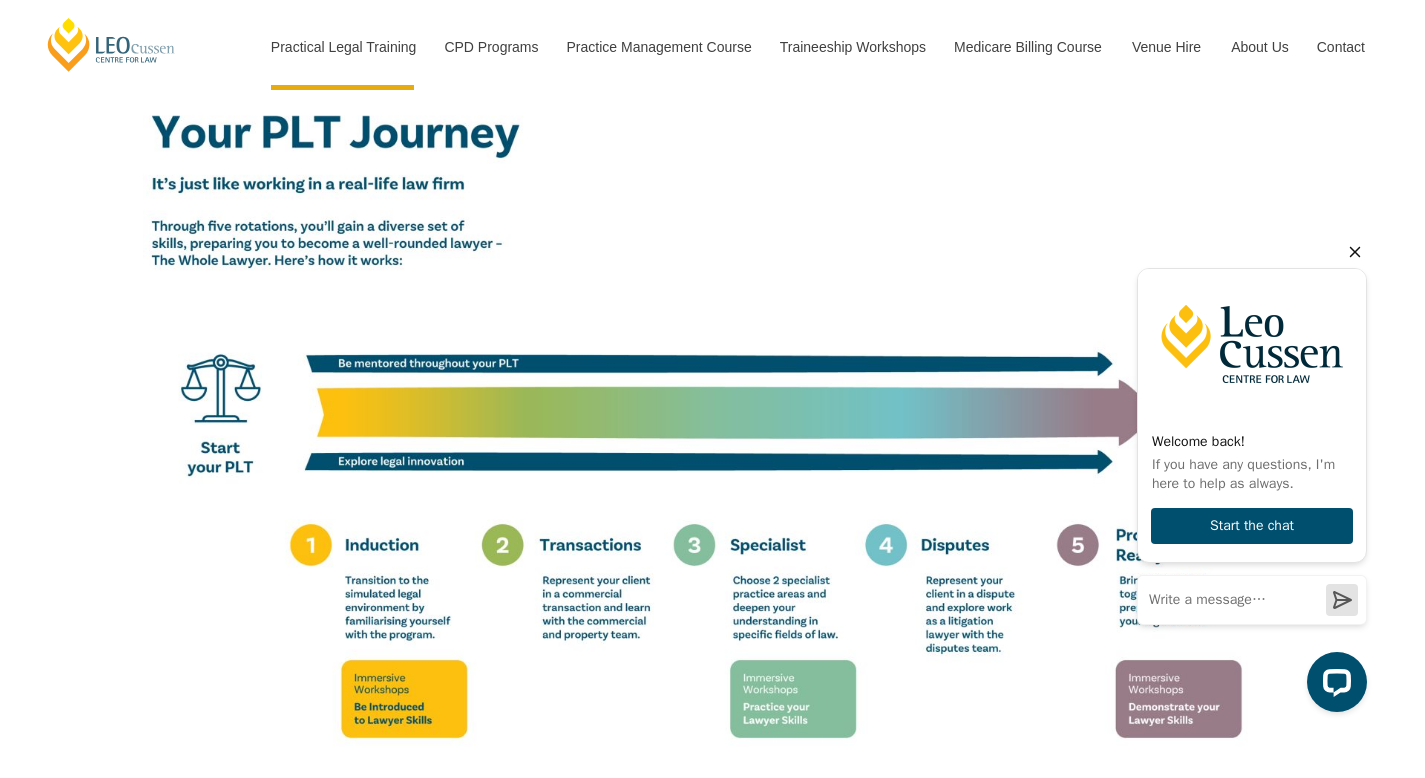 click 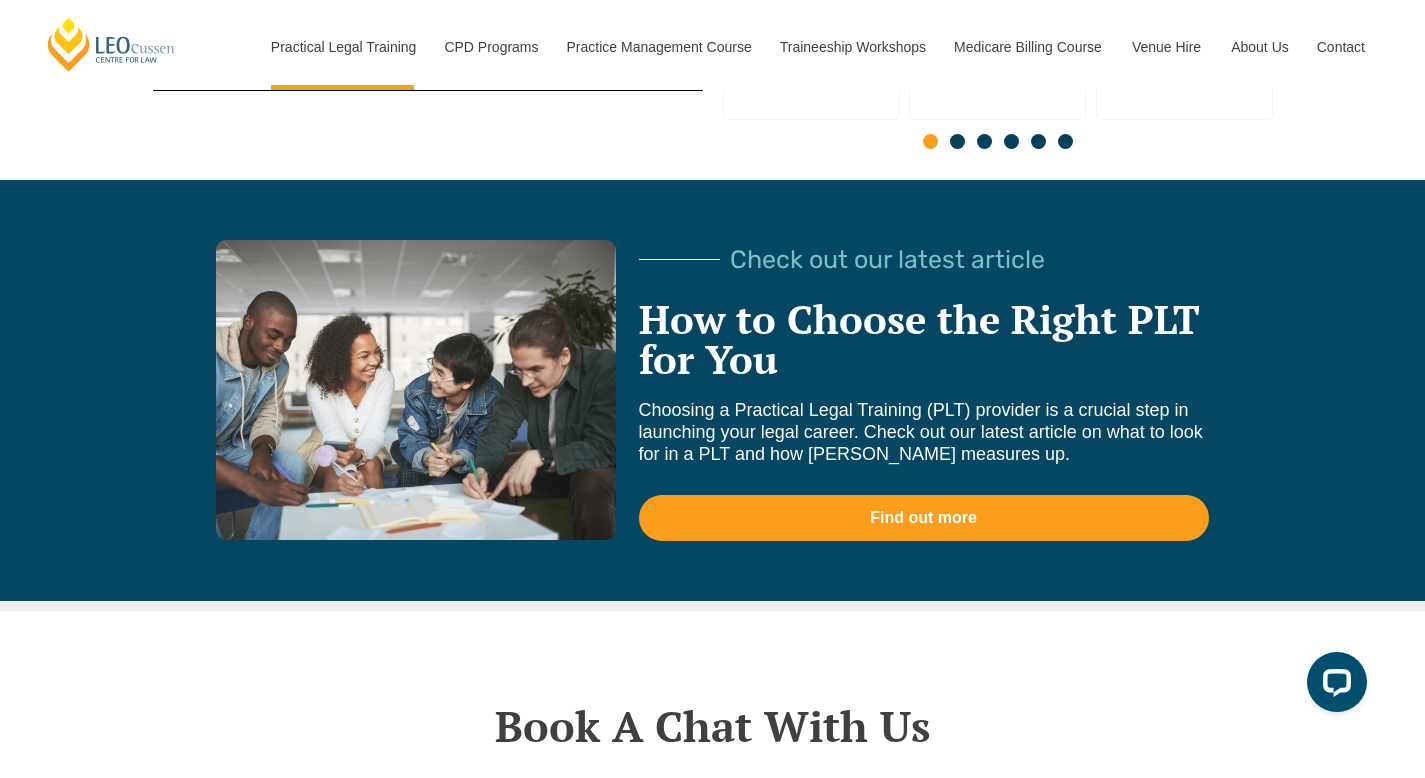 scroll, scrollTop: 5485, scrollLeft: 0, axis: vertical 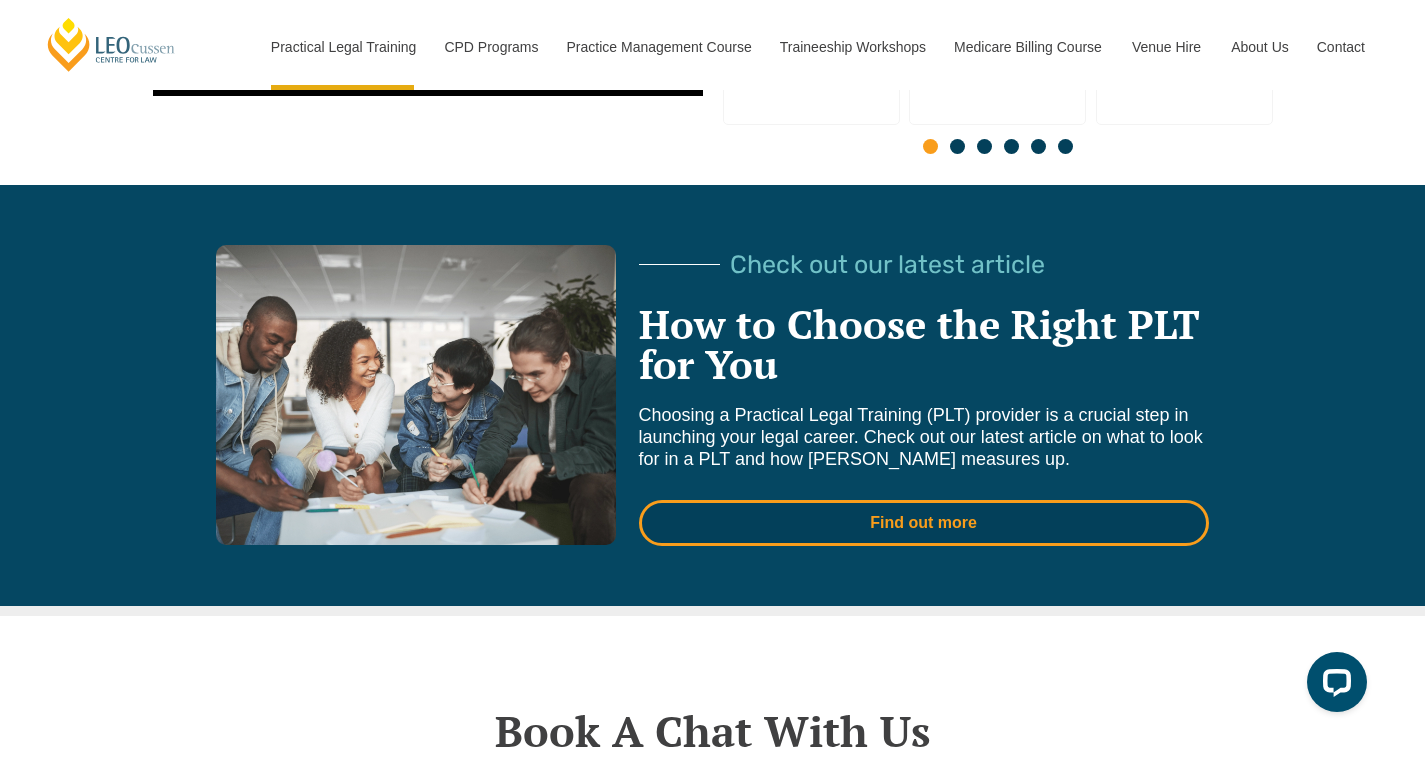 click on "Find out more" at bounding box center (923, 523) 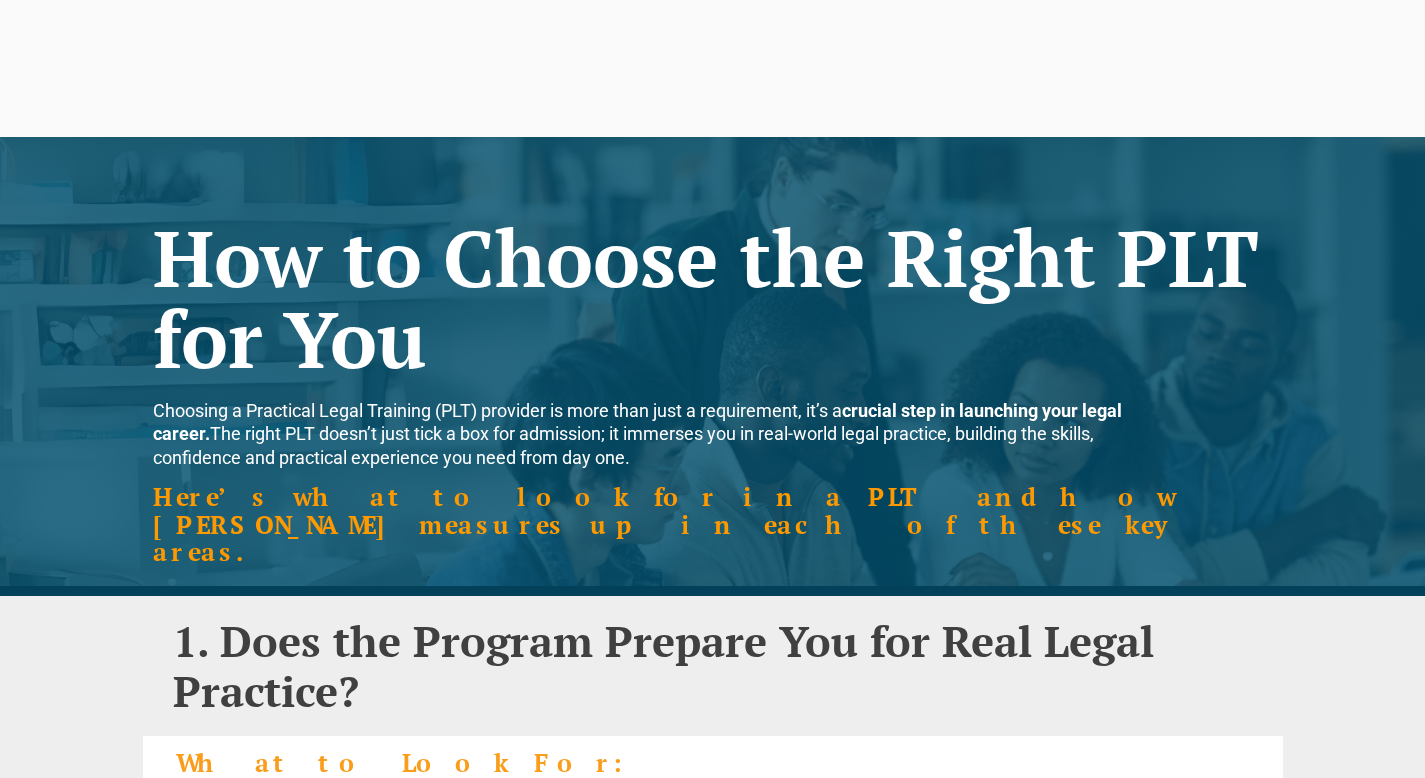 scroll, scrollTop: 0, scrollLeft: 0, axis: both 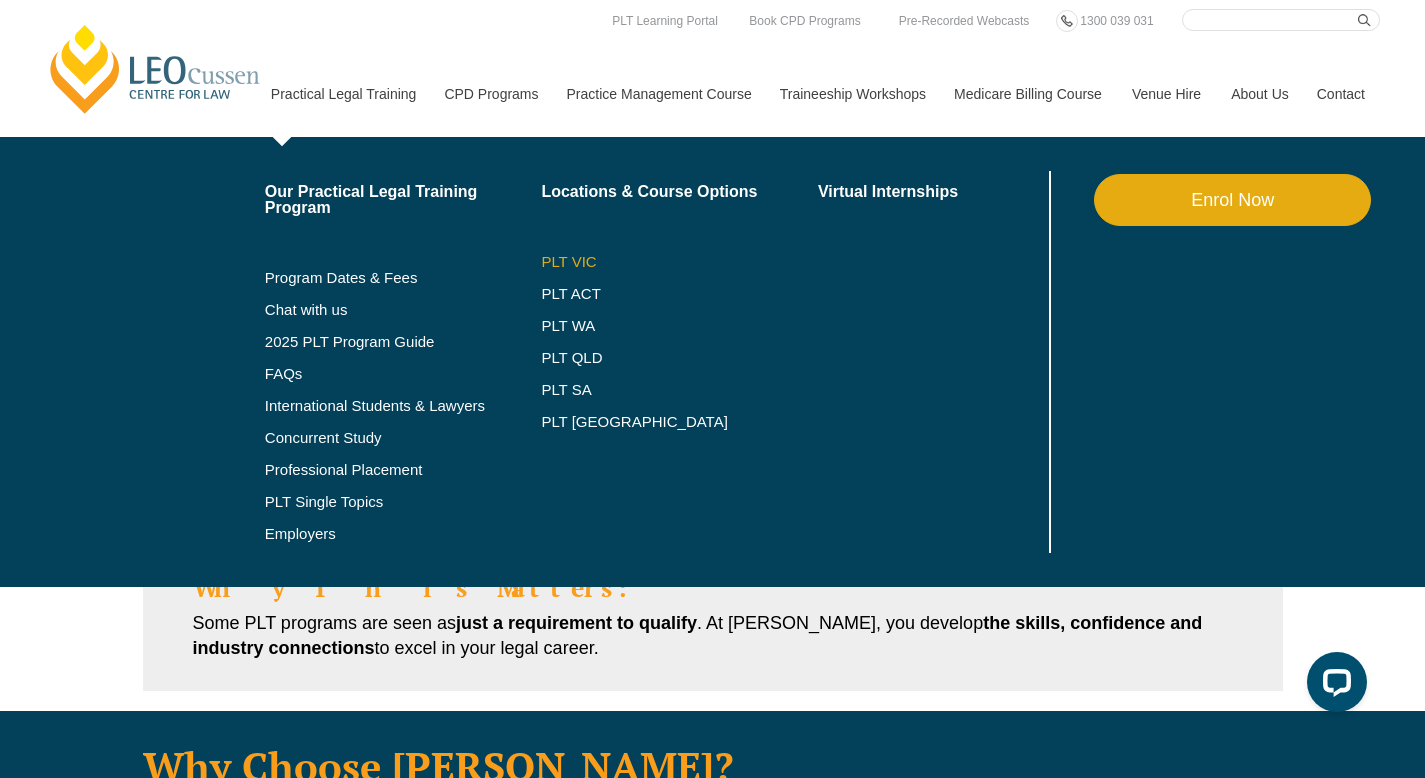 click on "PLT VIC" at bounding box center [679, 262] 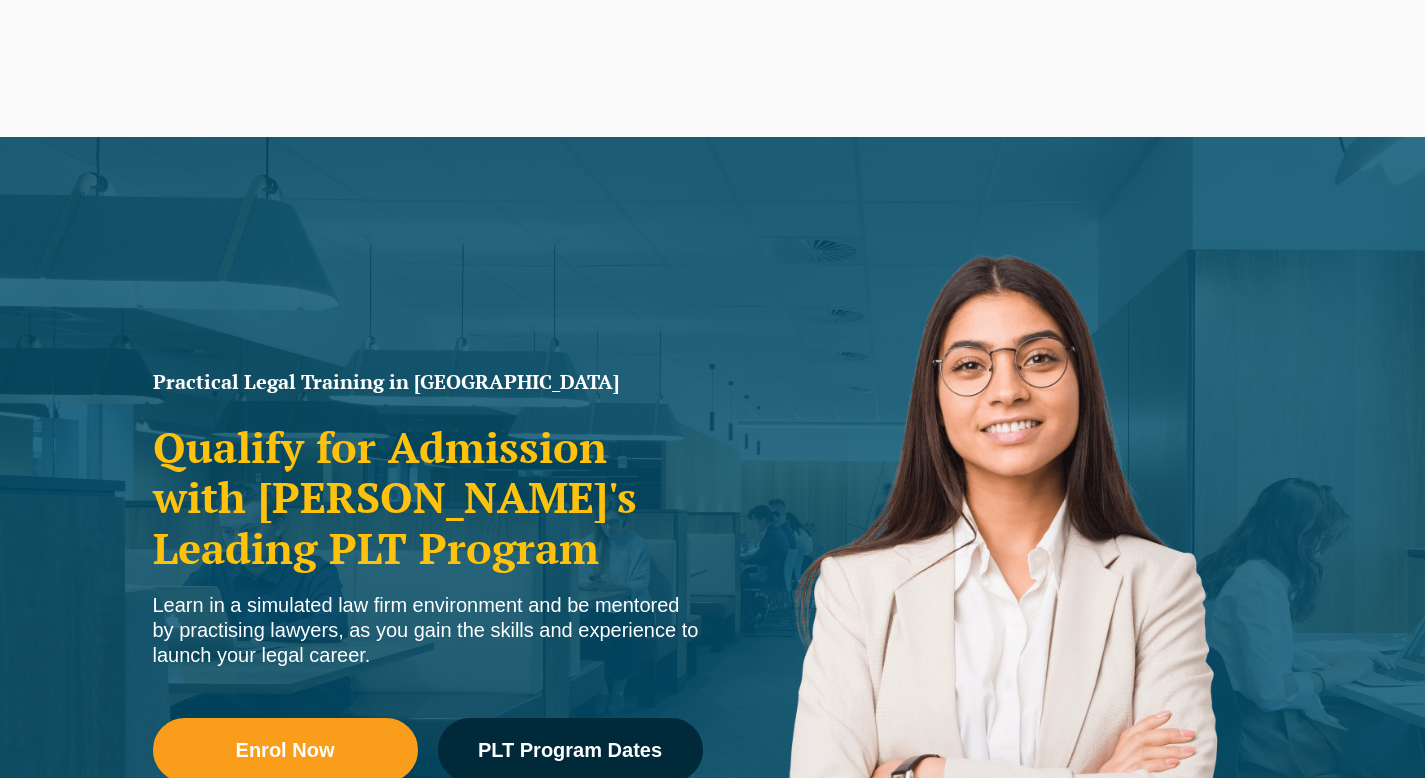 scroll, scrollTop: 0, scrollLeft: 0, axis: both 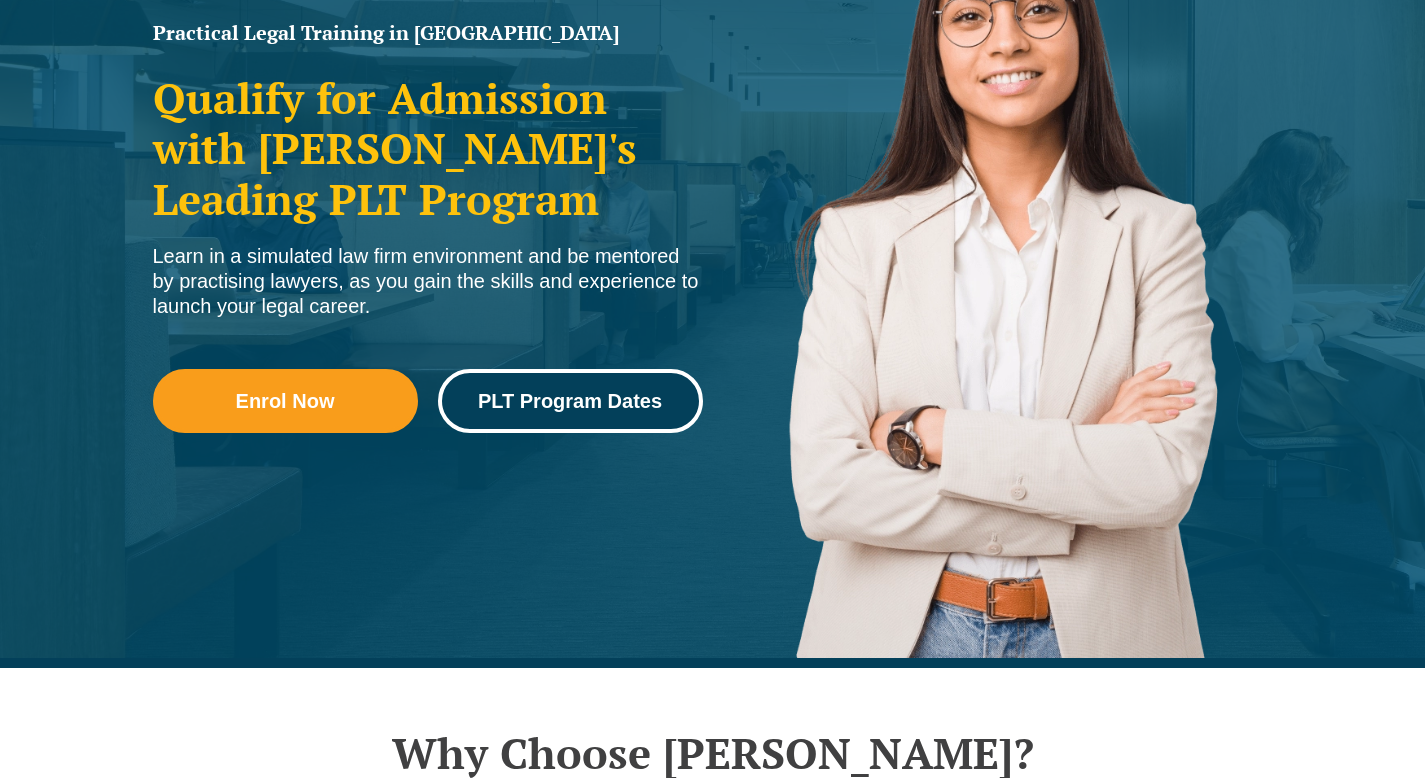 click on "PLT Program Dates" at bounding box center [570, 401] 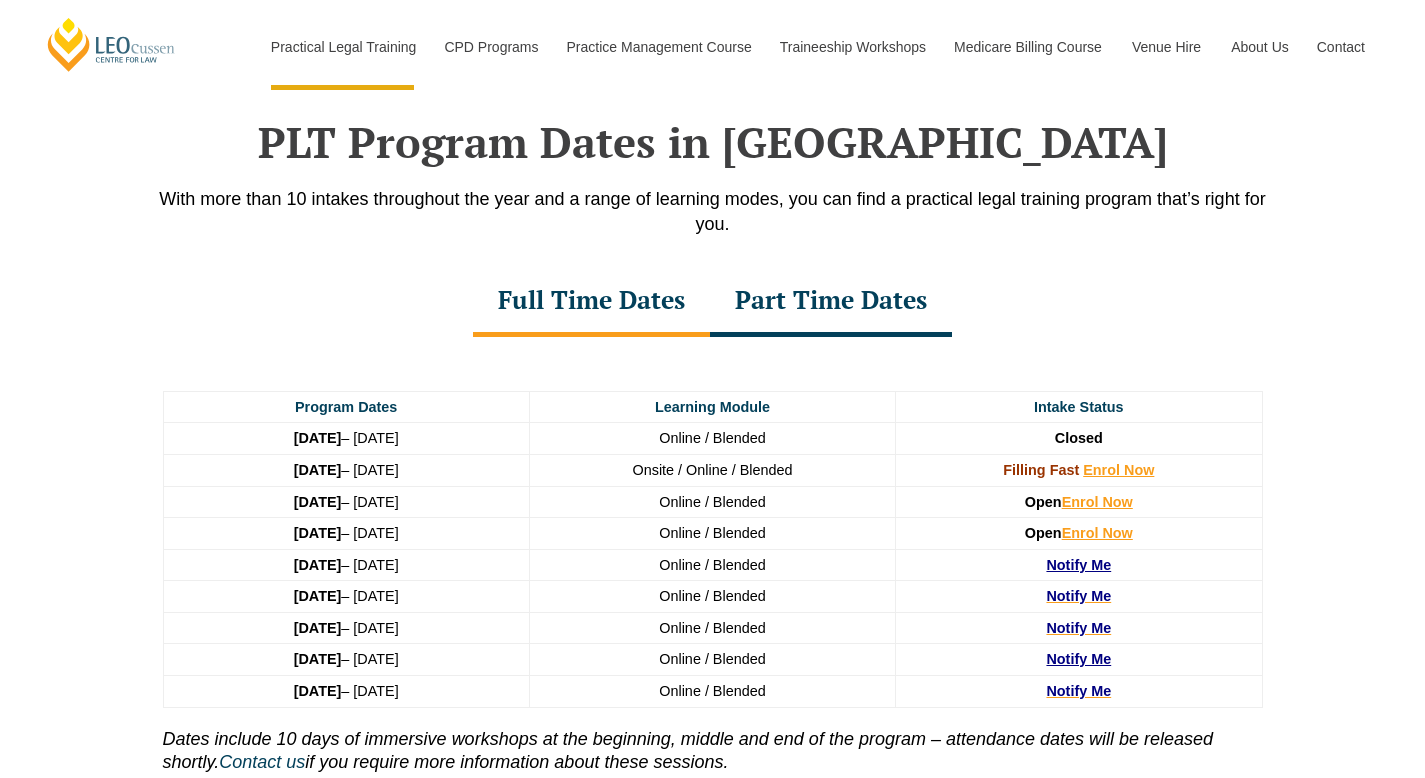 scroll, scrollTop: 2610, scrollLeft: 0, axis: vertical 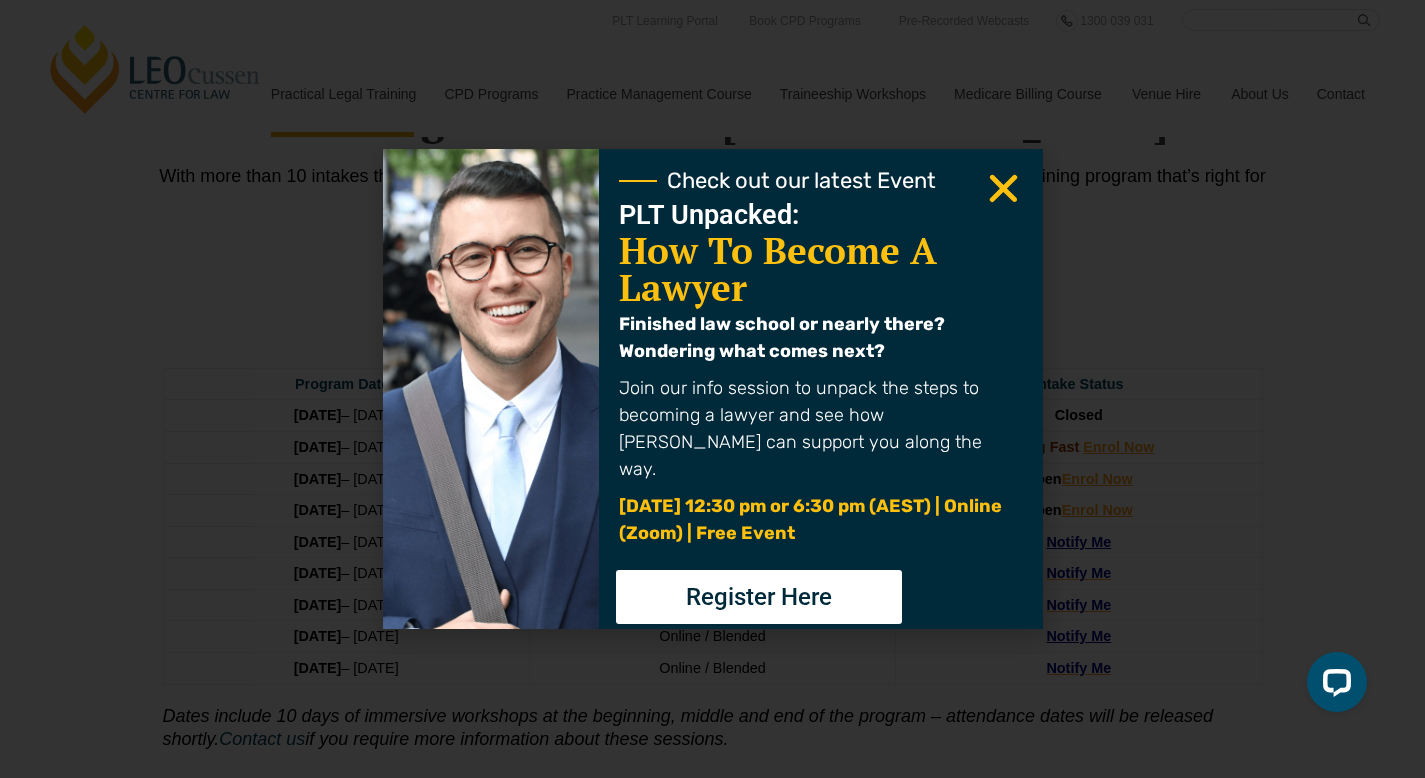 click 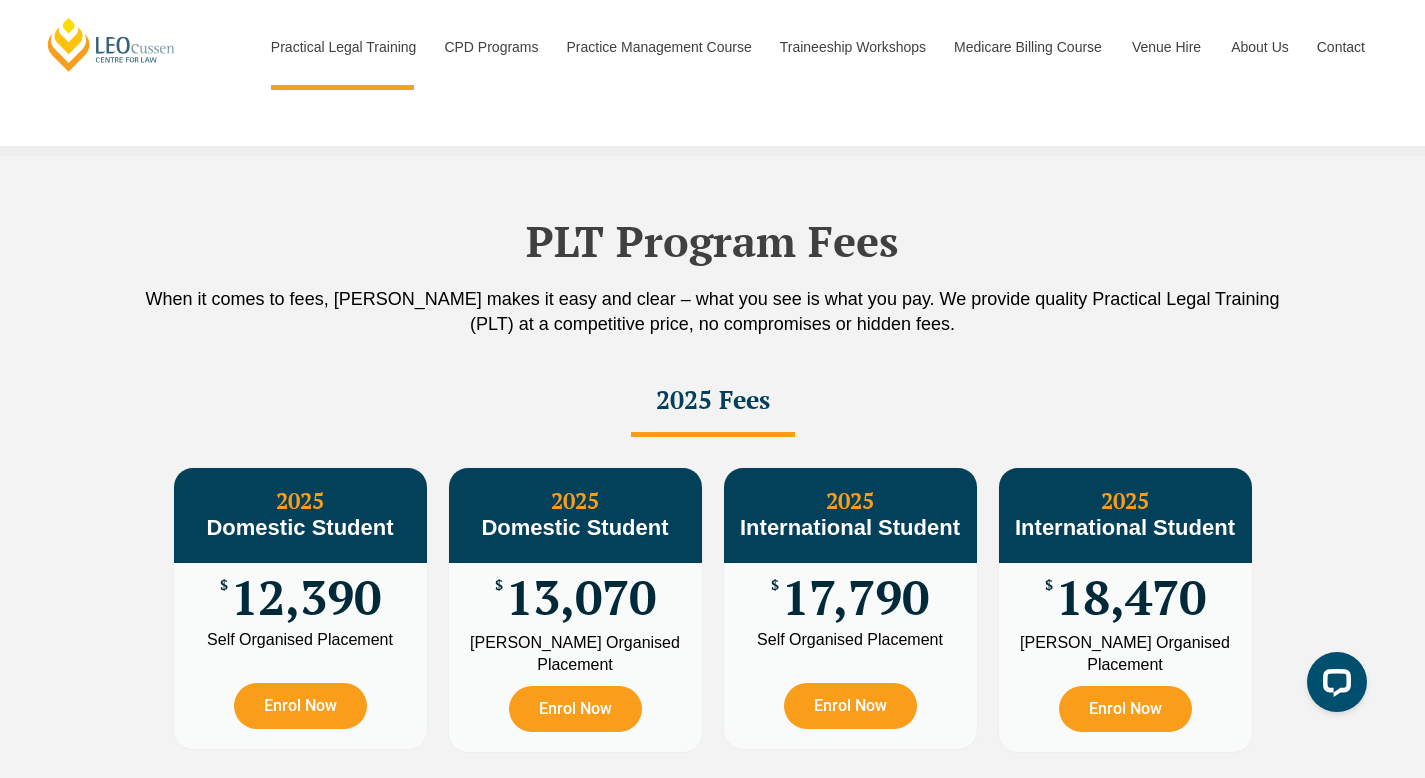 scroll, scrollTop: 3540, scrollLeft: 0, axis: vertical 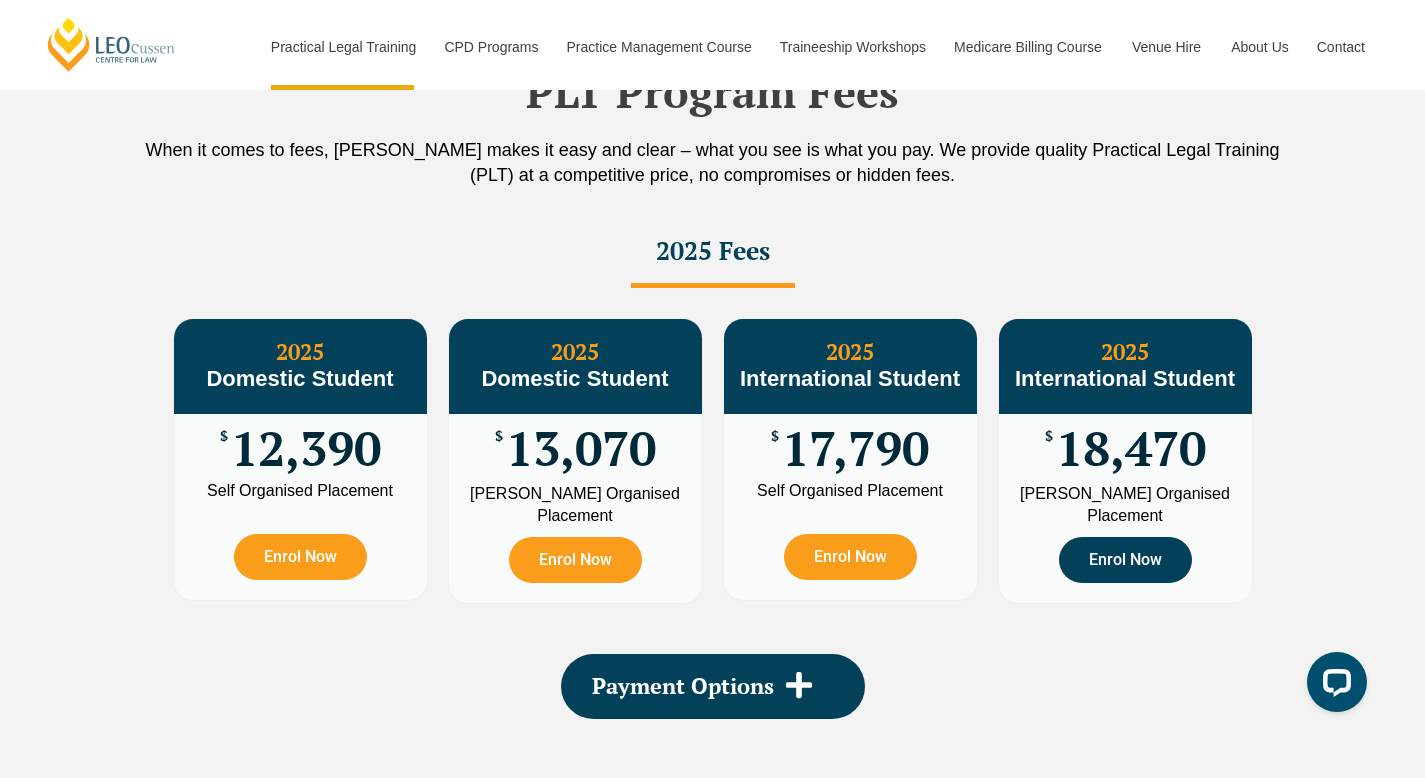 click on "Enrol Now" at bounding box center [1125, 560] 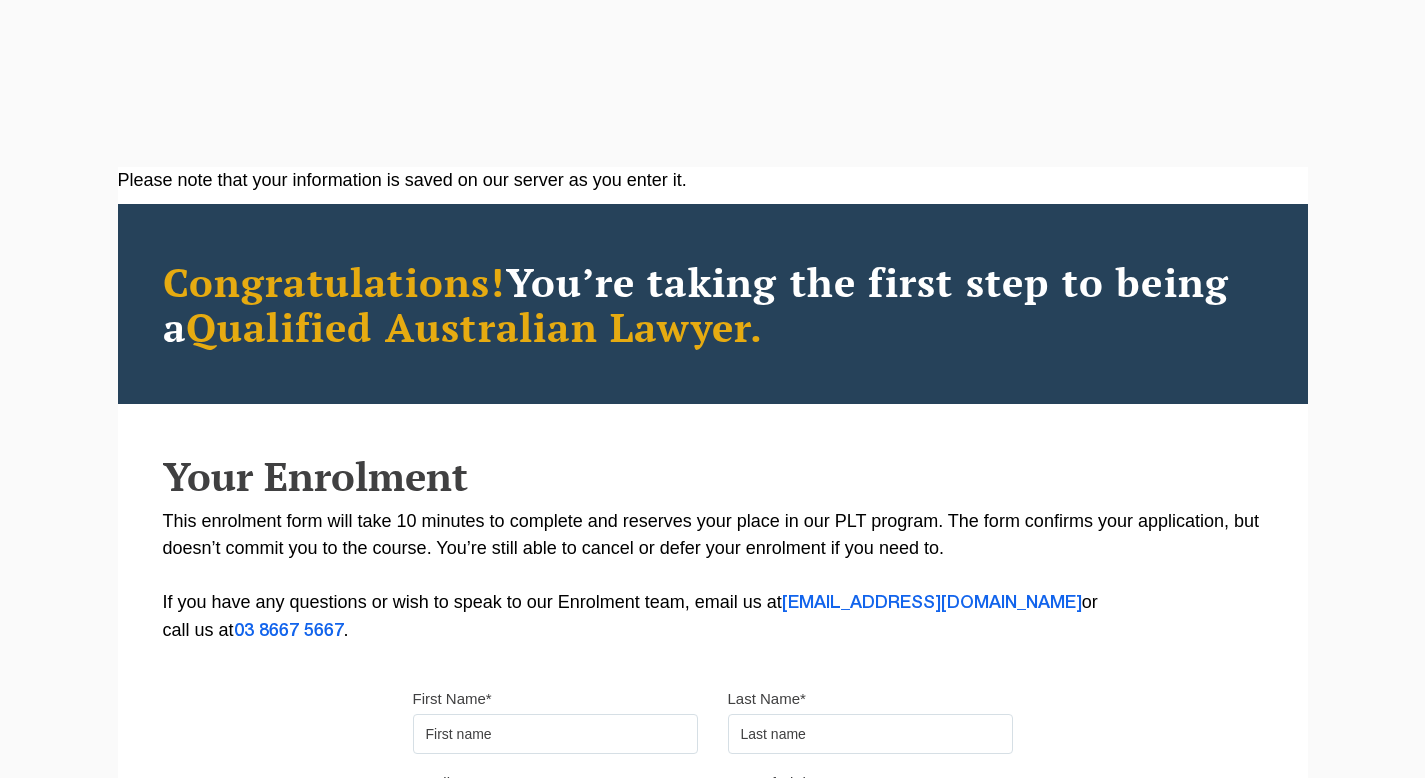 scroll, scrollTop: 0, scrollLeft: 0, axis: both 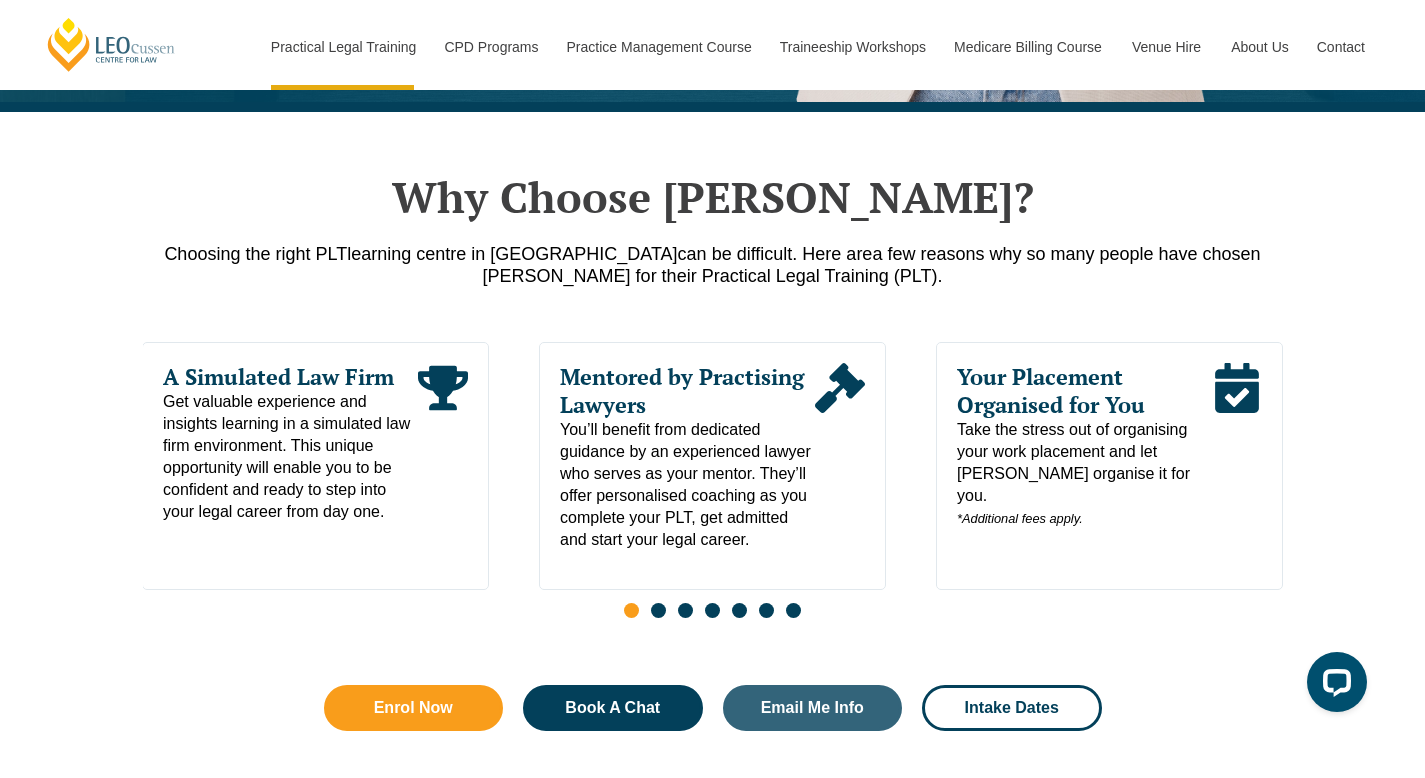 click at bounding box center (658, 610) 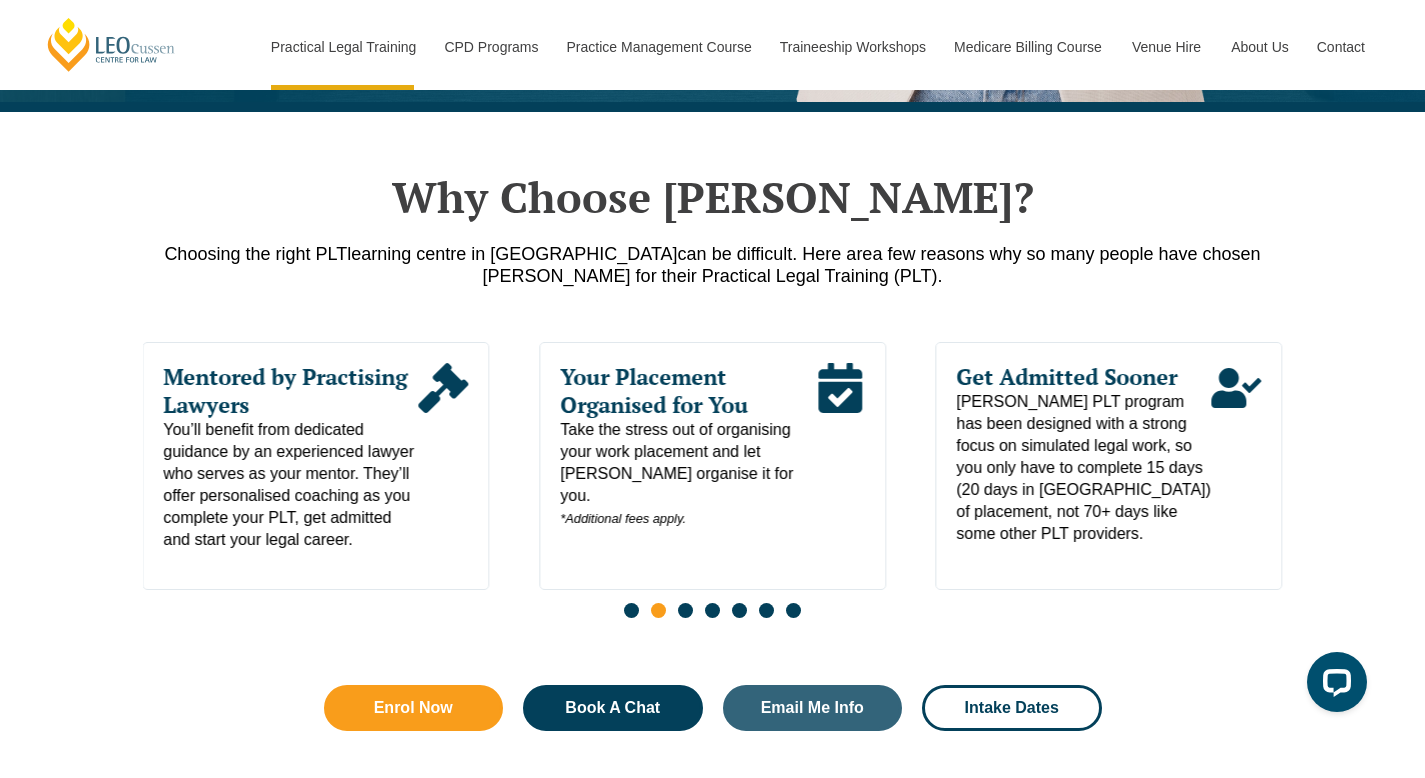 click at bounding box center [685, 610] 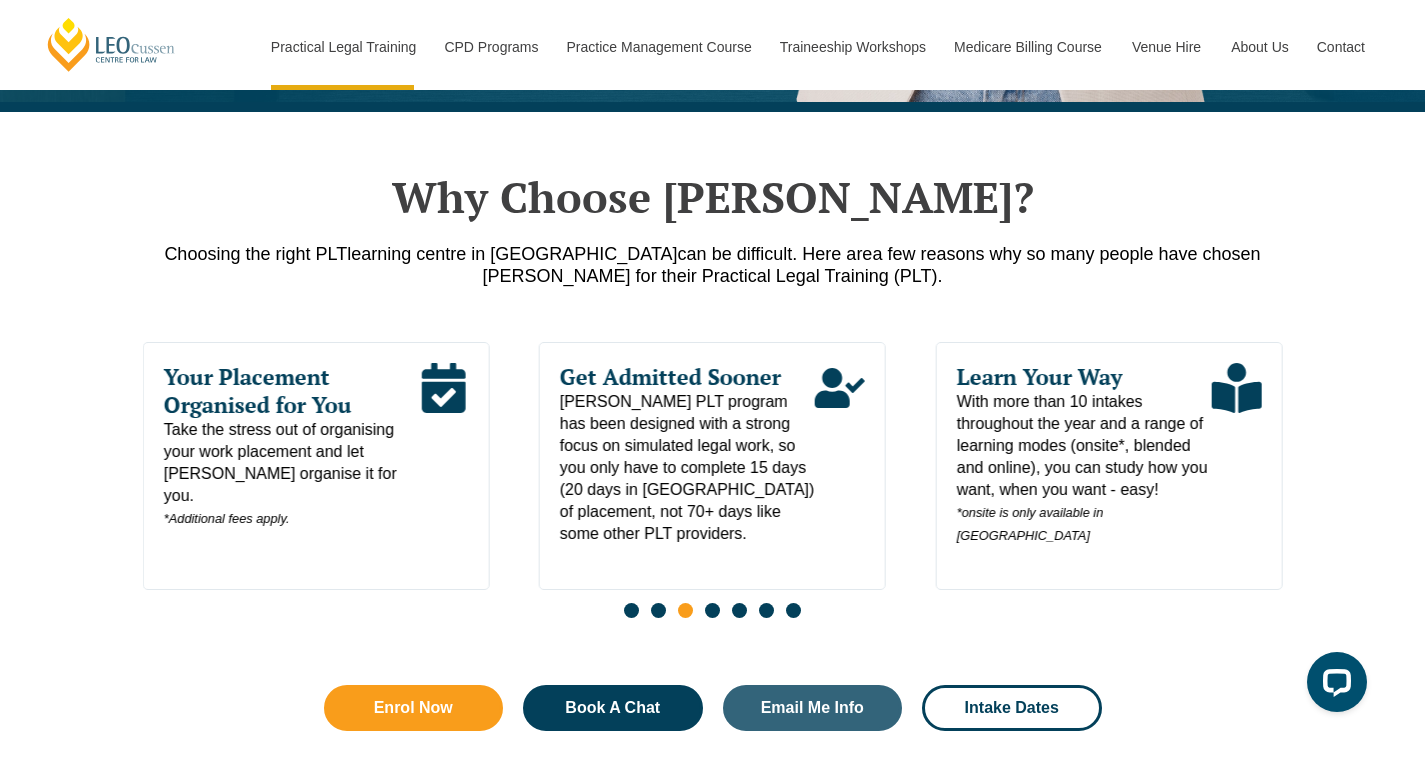 click at bounding box center (712, 610) 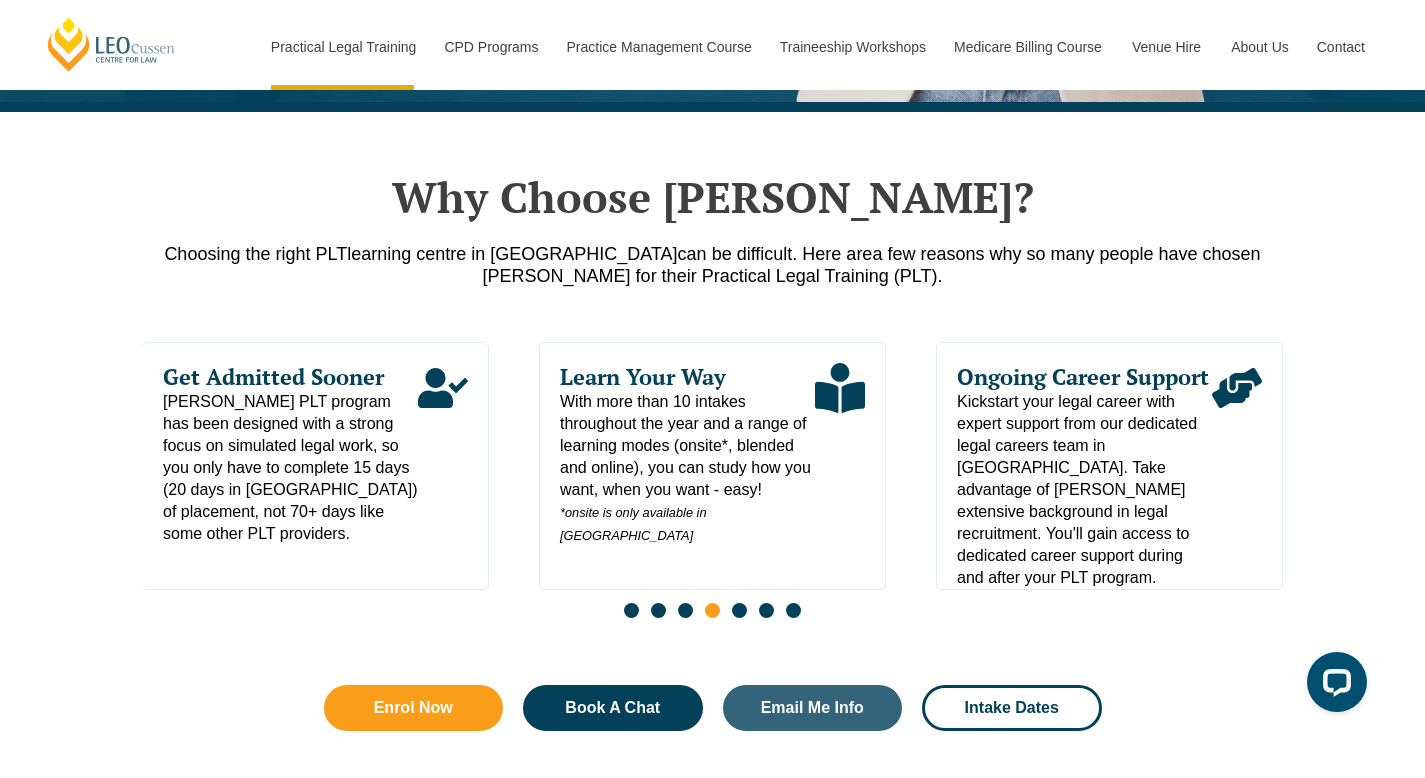 click at bounding box center [739, 610] 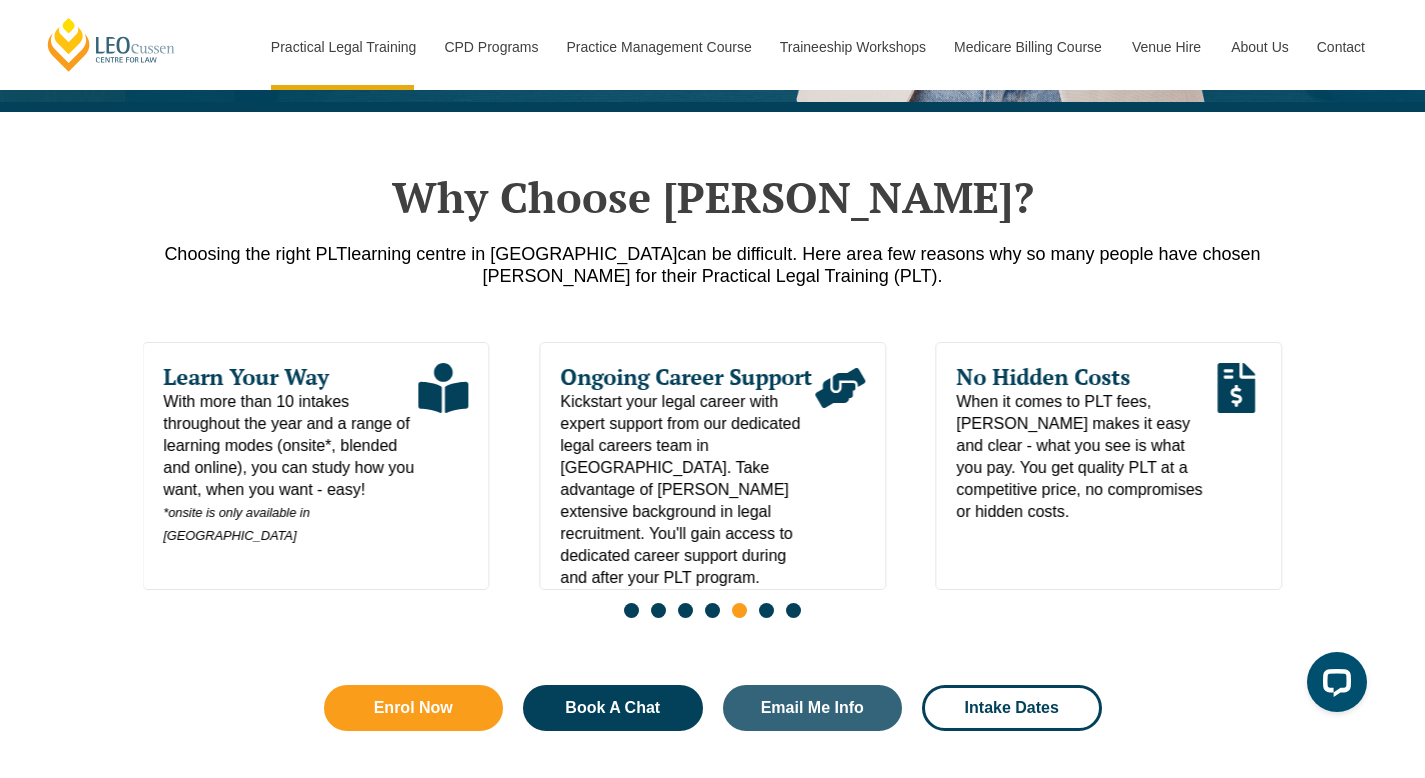 click at bounding box center [766, 610] 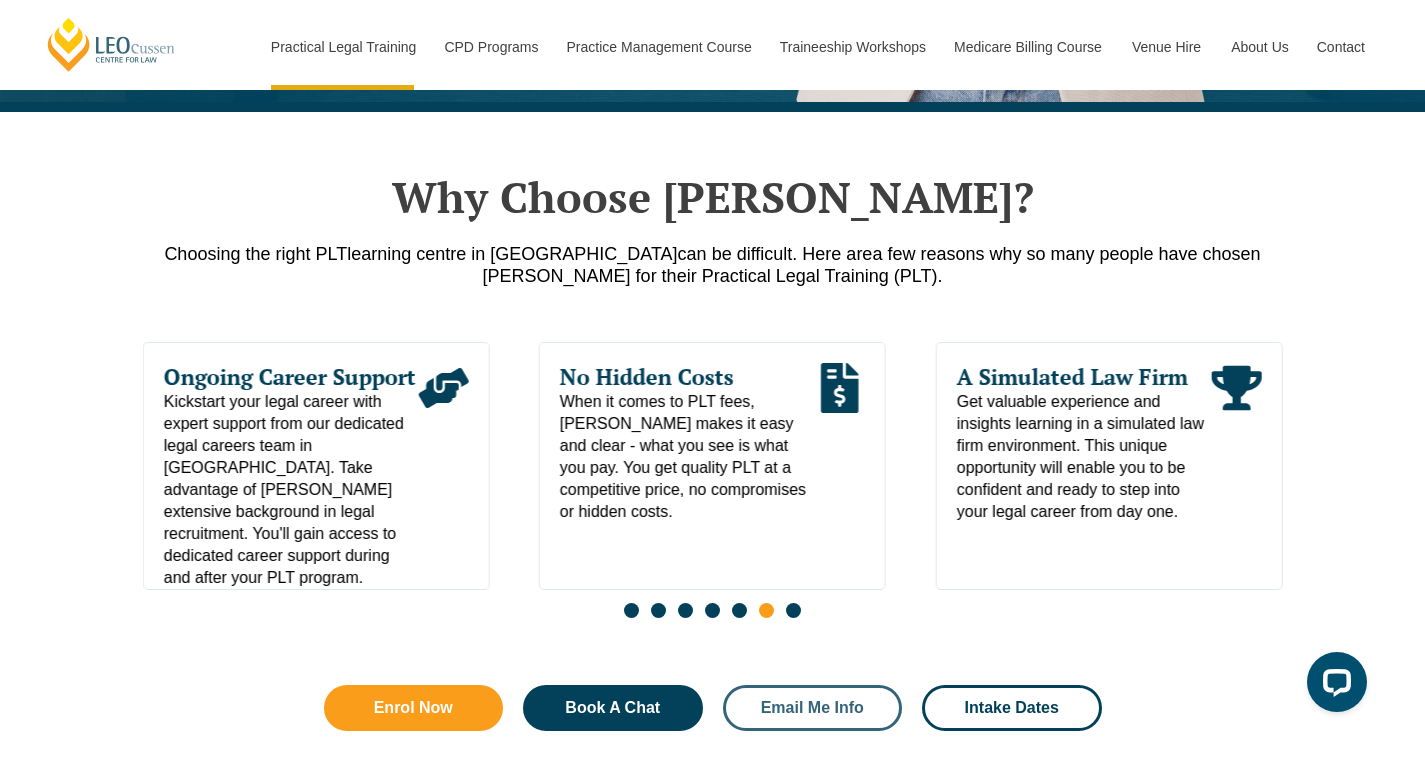 click on "Email Me Info" at bounding box center (813, 708) 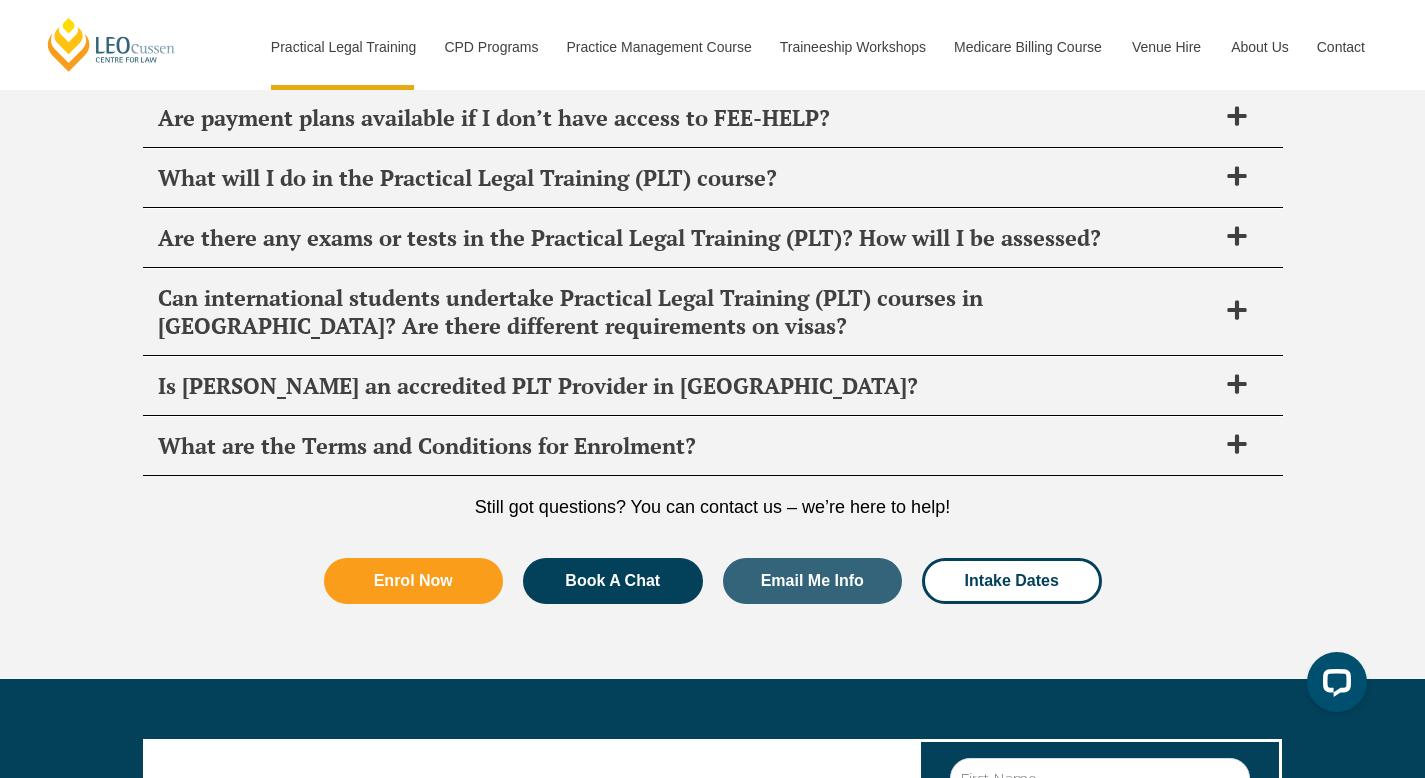 scroll, scrollTop: 10426, scrollLeft: 0, axis: vertical 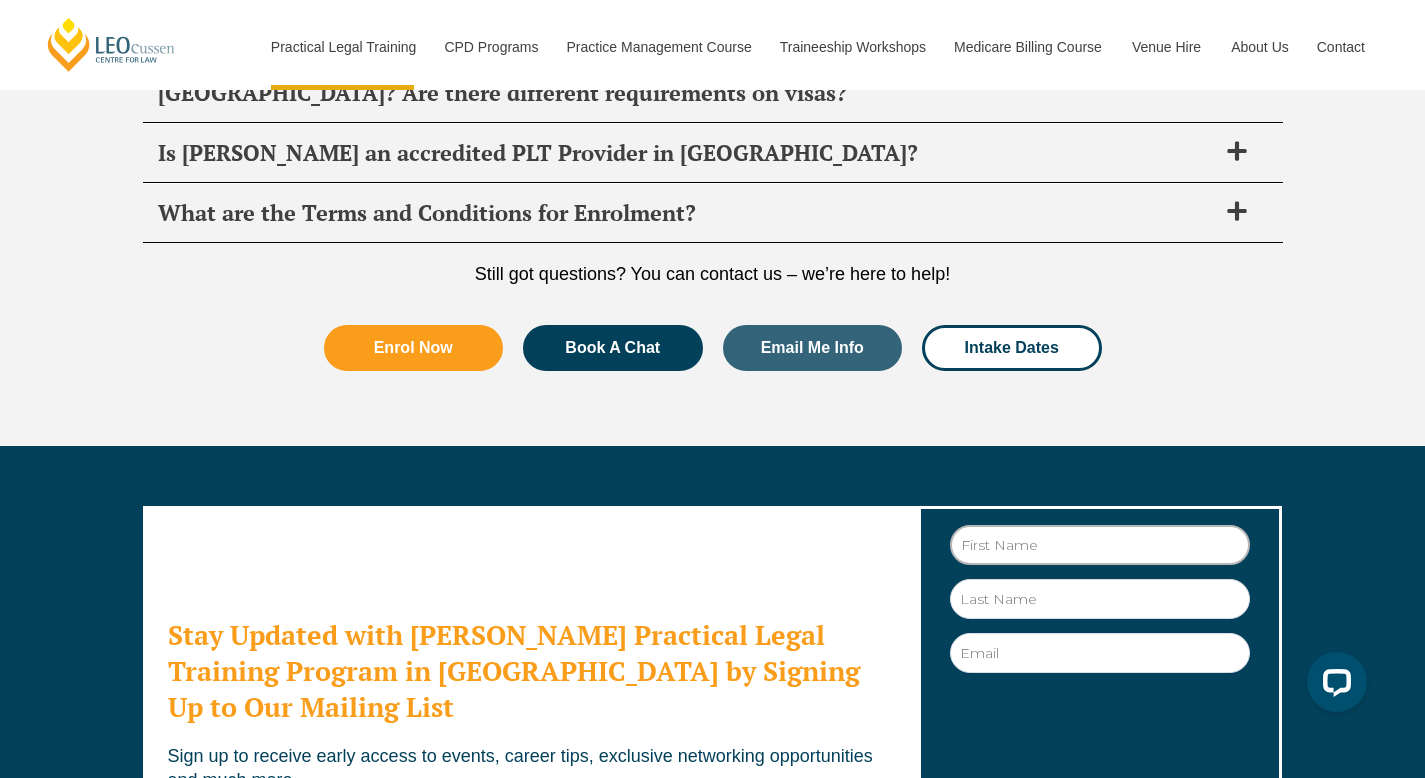 click on "First Name" at bounding box center [1100, 545] 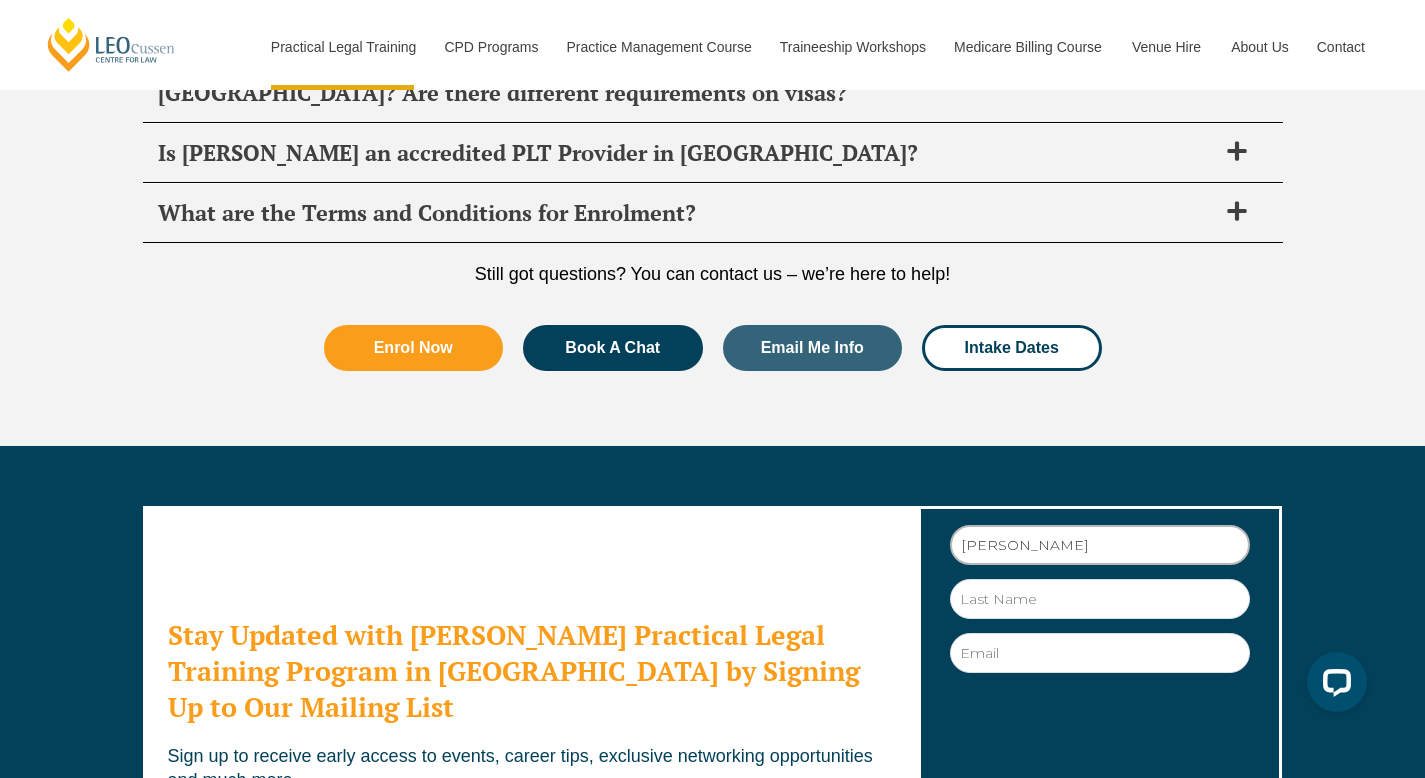 type on "tay" 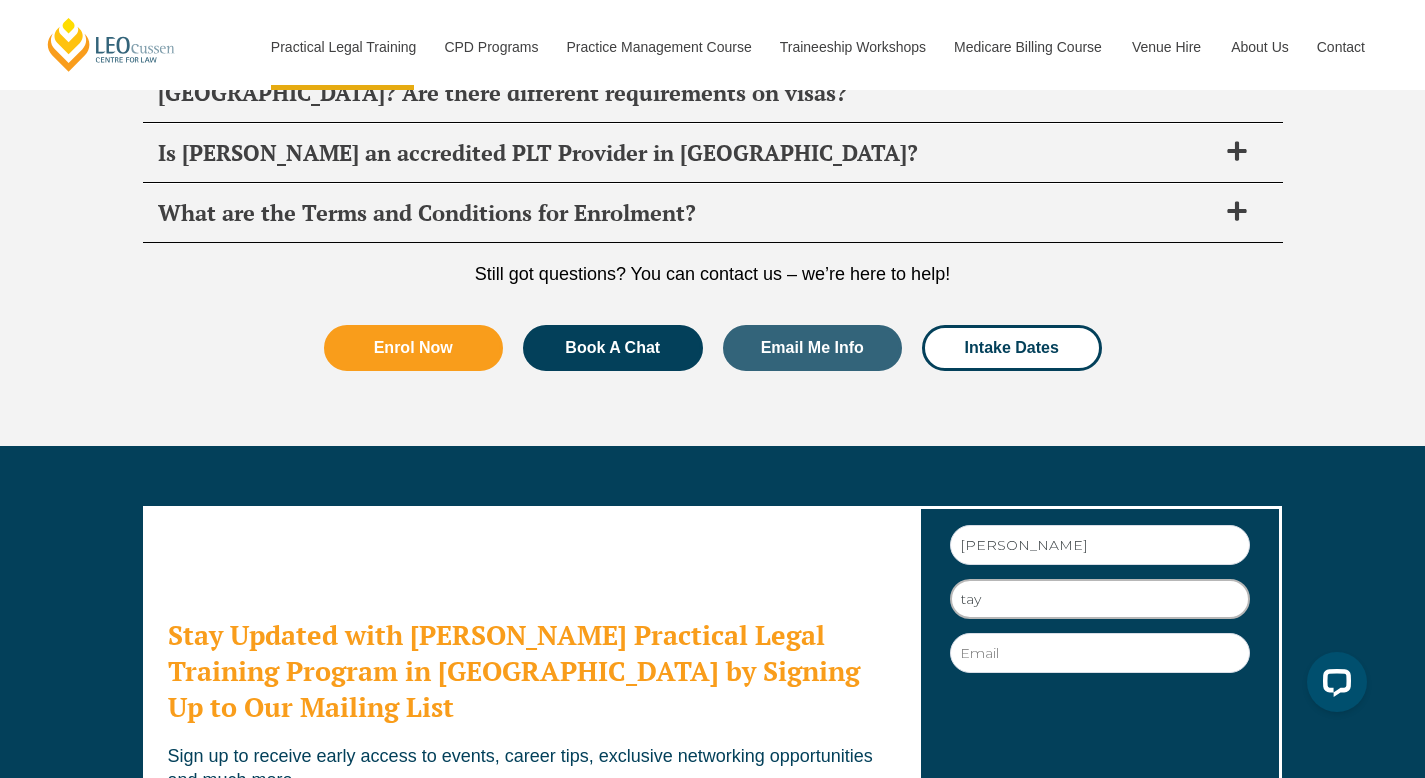 type on "tayashley2@gmail.com" 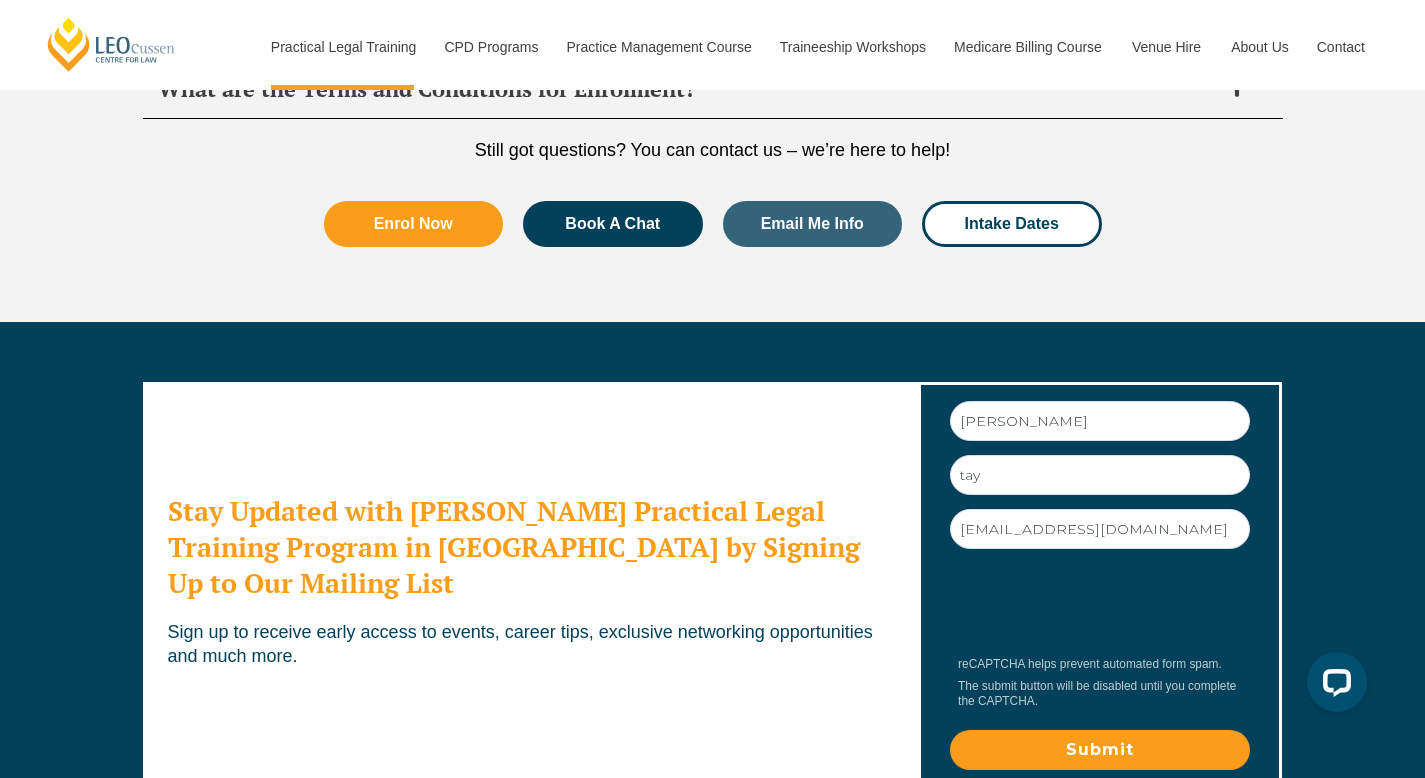 scroll, scrollTop: 10583, scrollLeft: 0, axis: vertical 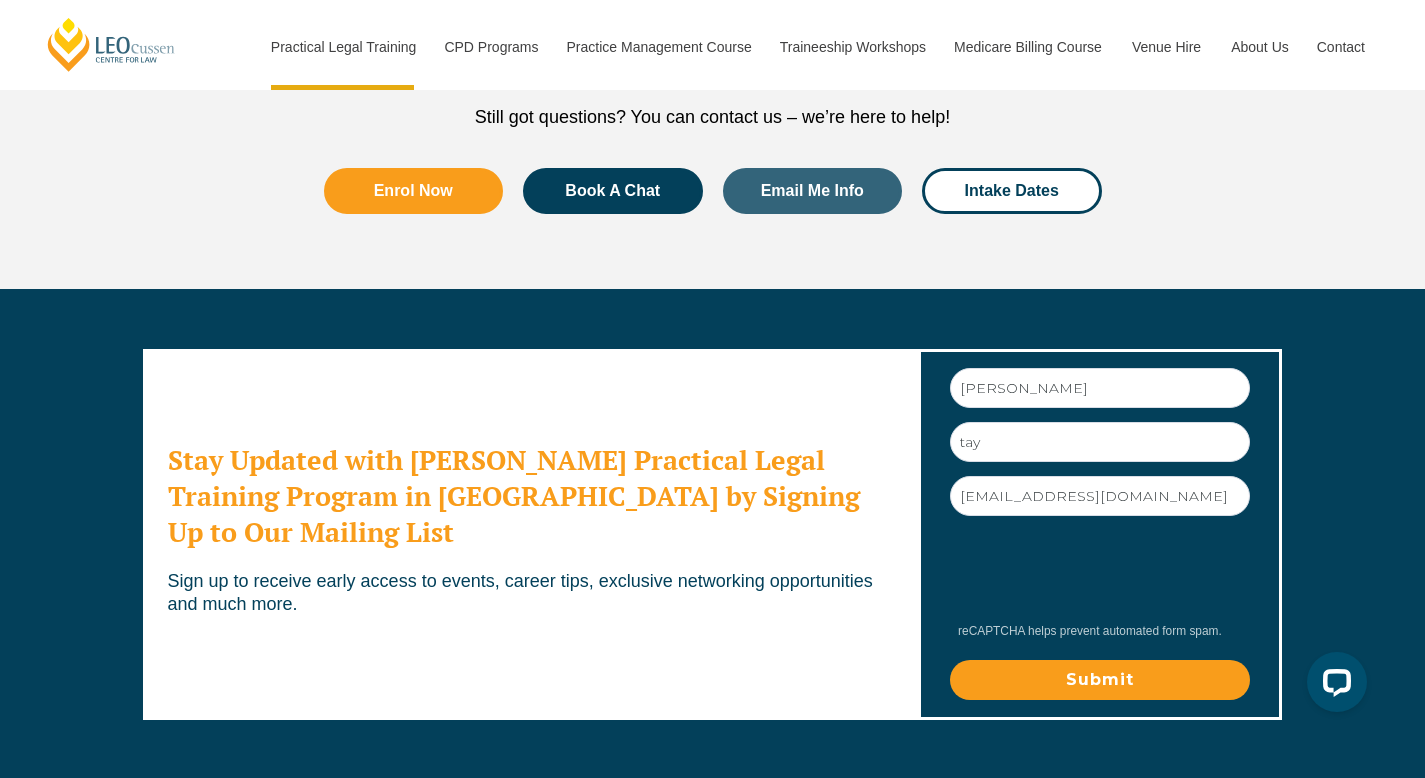 click on "Submit" at bounding box center [1100, 680] 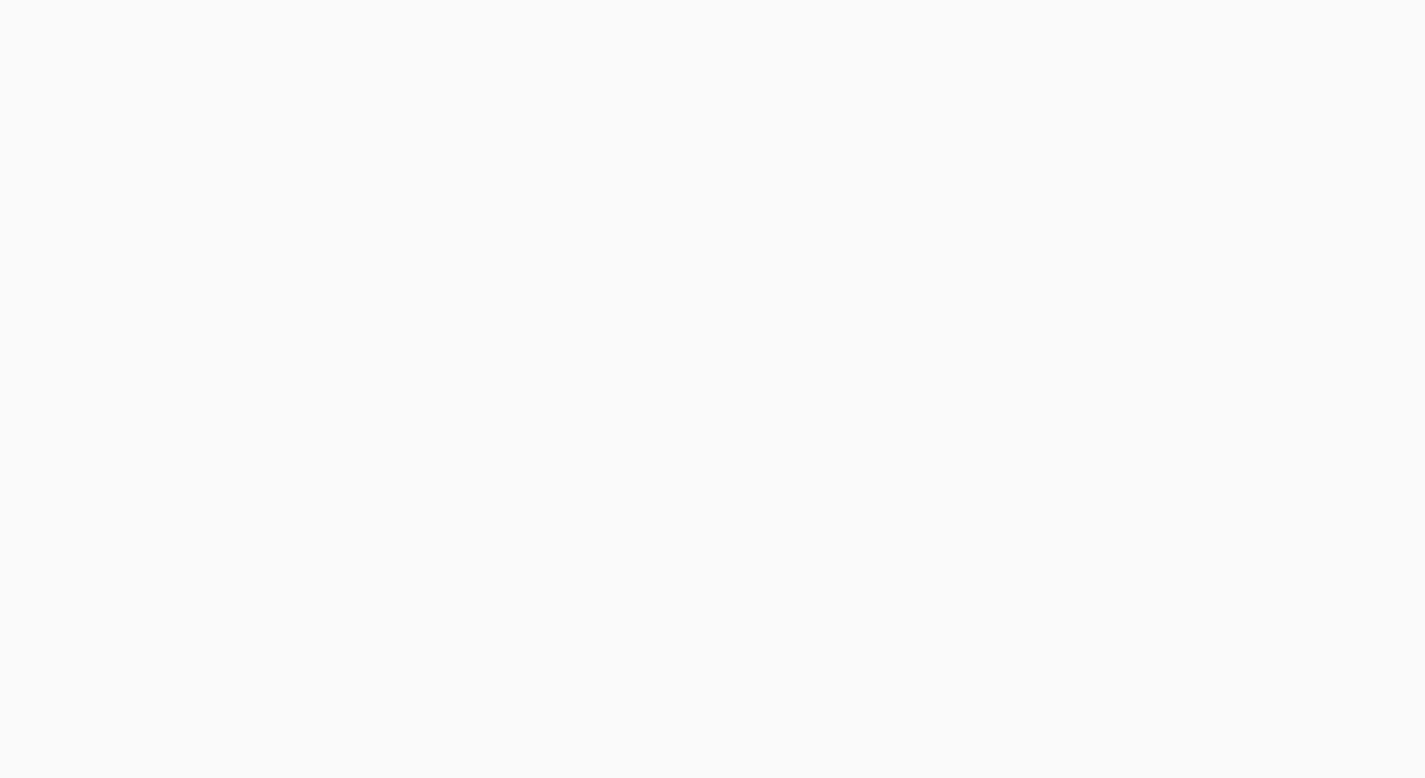 scroll, scrollTop: 0, scrollLeft: 0, axis: both 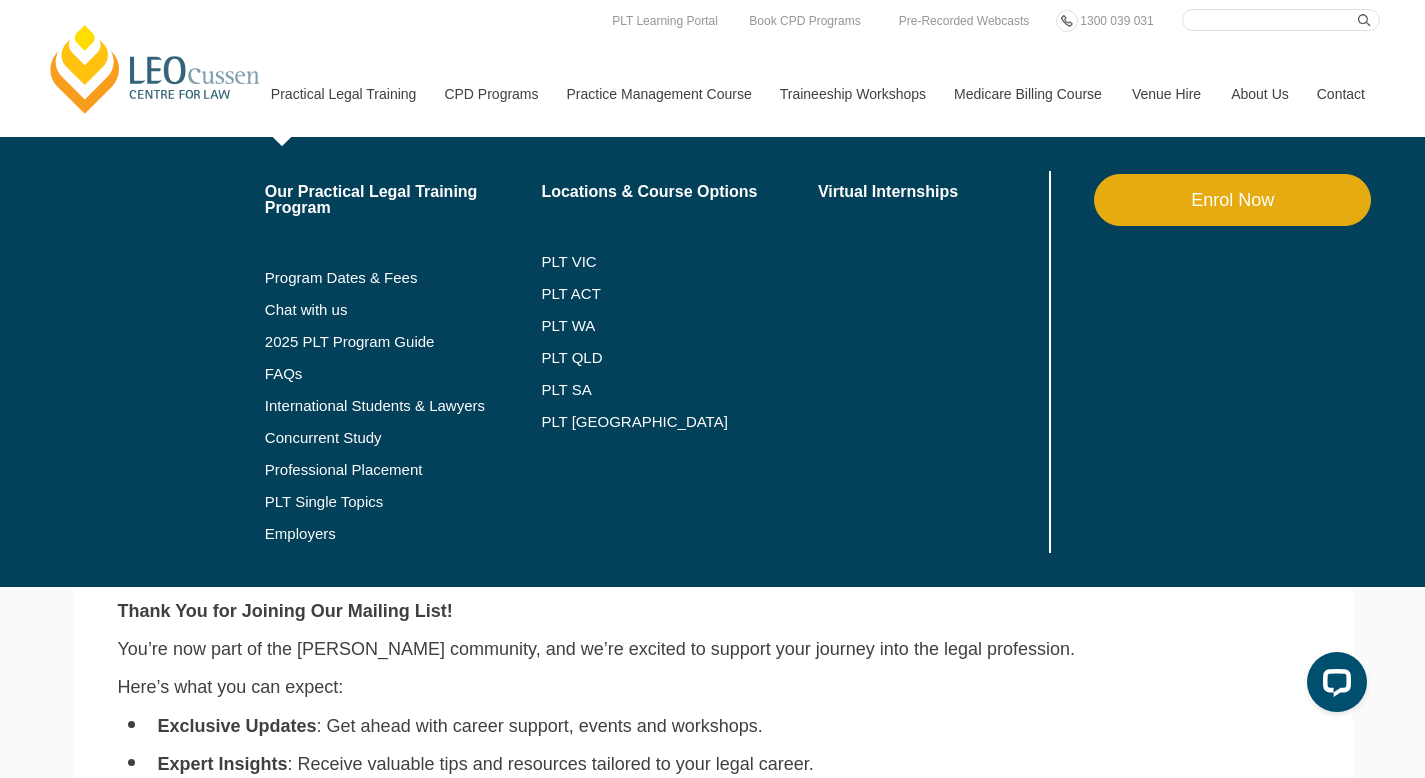 click on "Practical Legal Training" at bounding box center (343, 94) 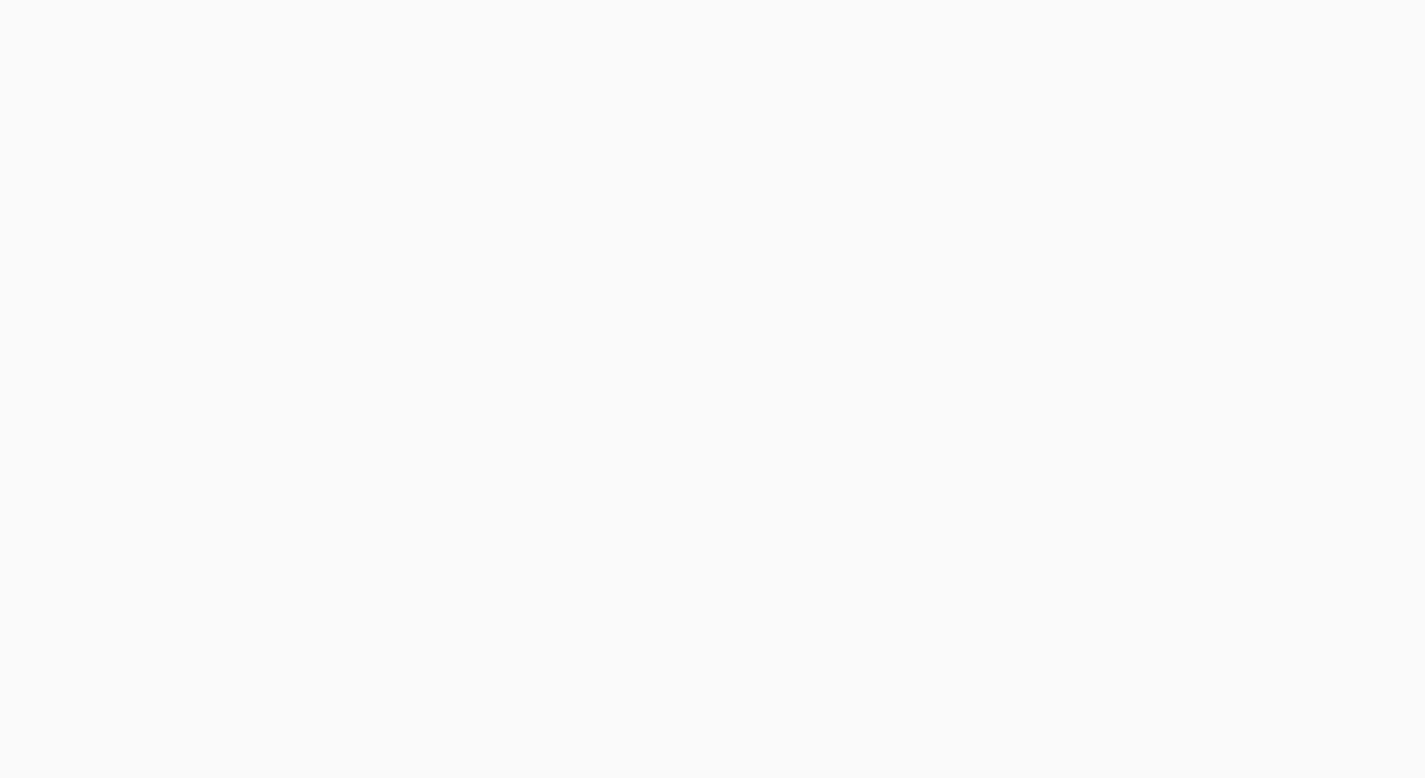 scroll, scrollTop: 0, scrollLeft: 0, axis: both 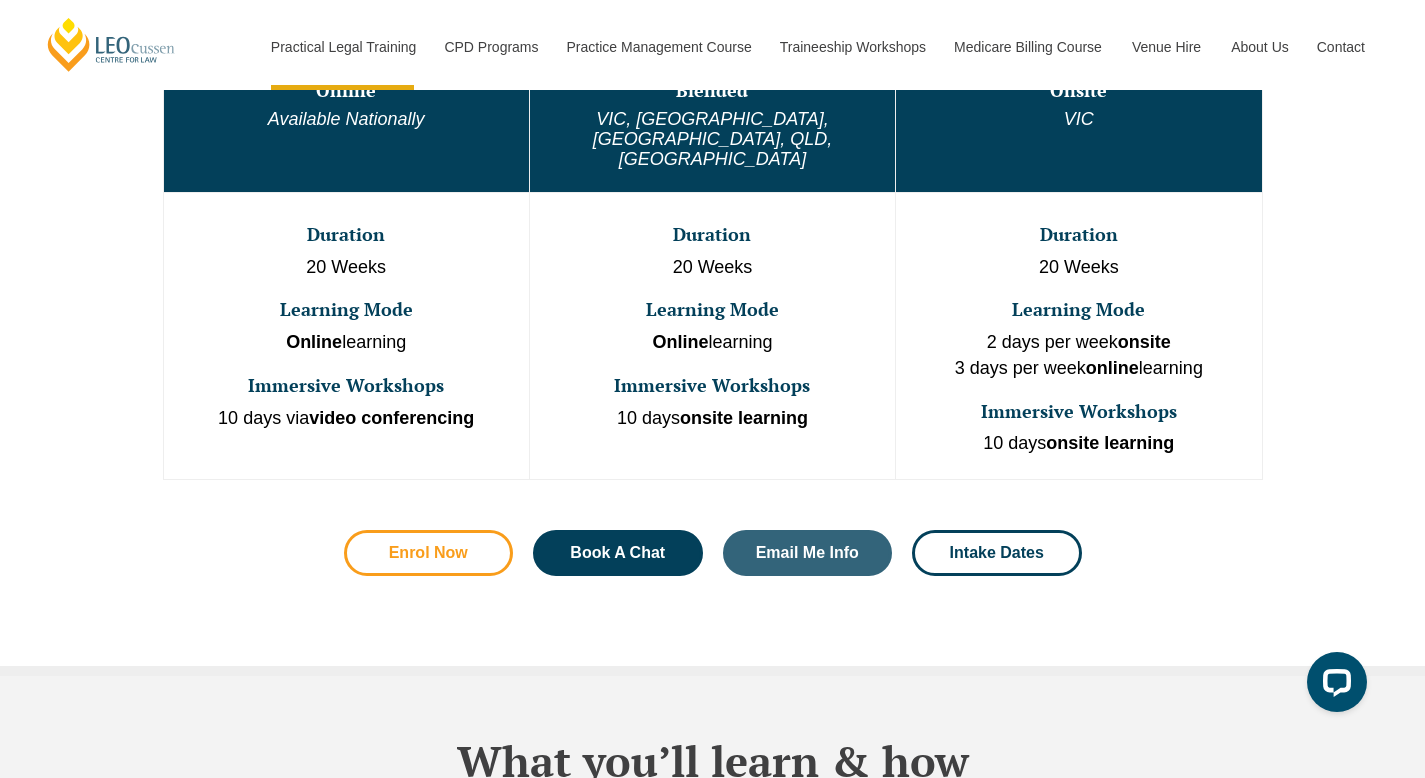 click on "Enrol Now" at bounding box center [429, 553] 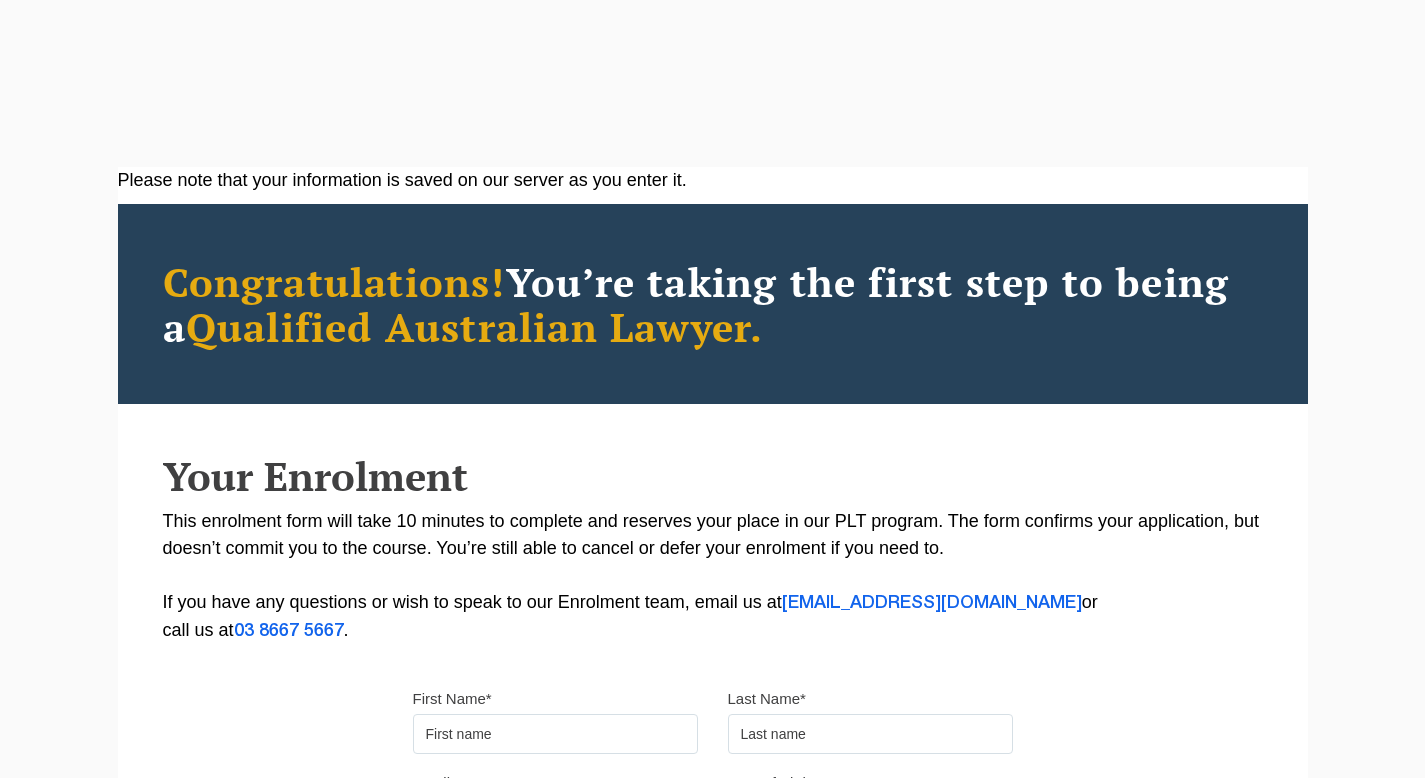 scroll, scrollTop: 0, scrollLeft: 0, axis: both 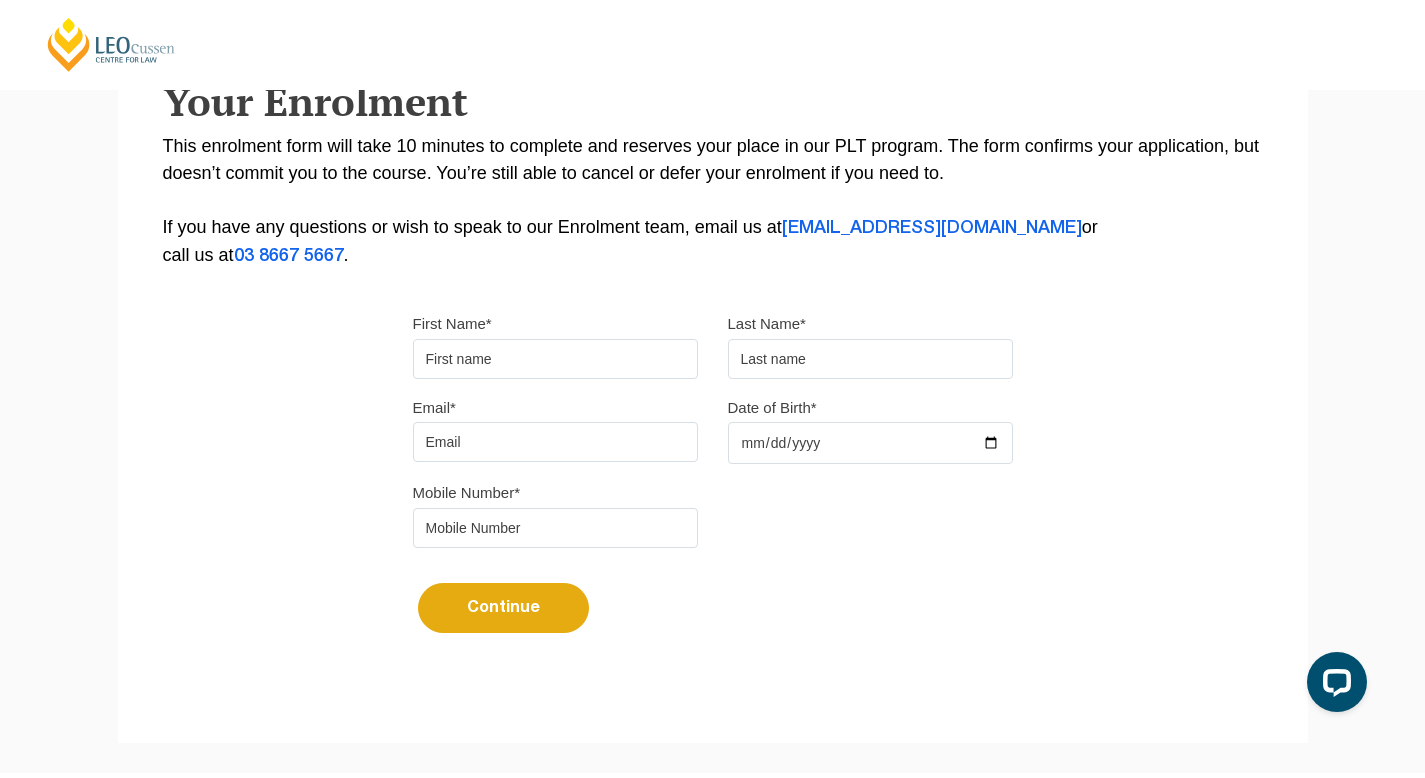 click on "First Name*" at bounding box center [555, 359] 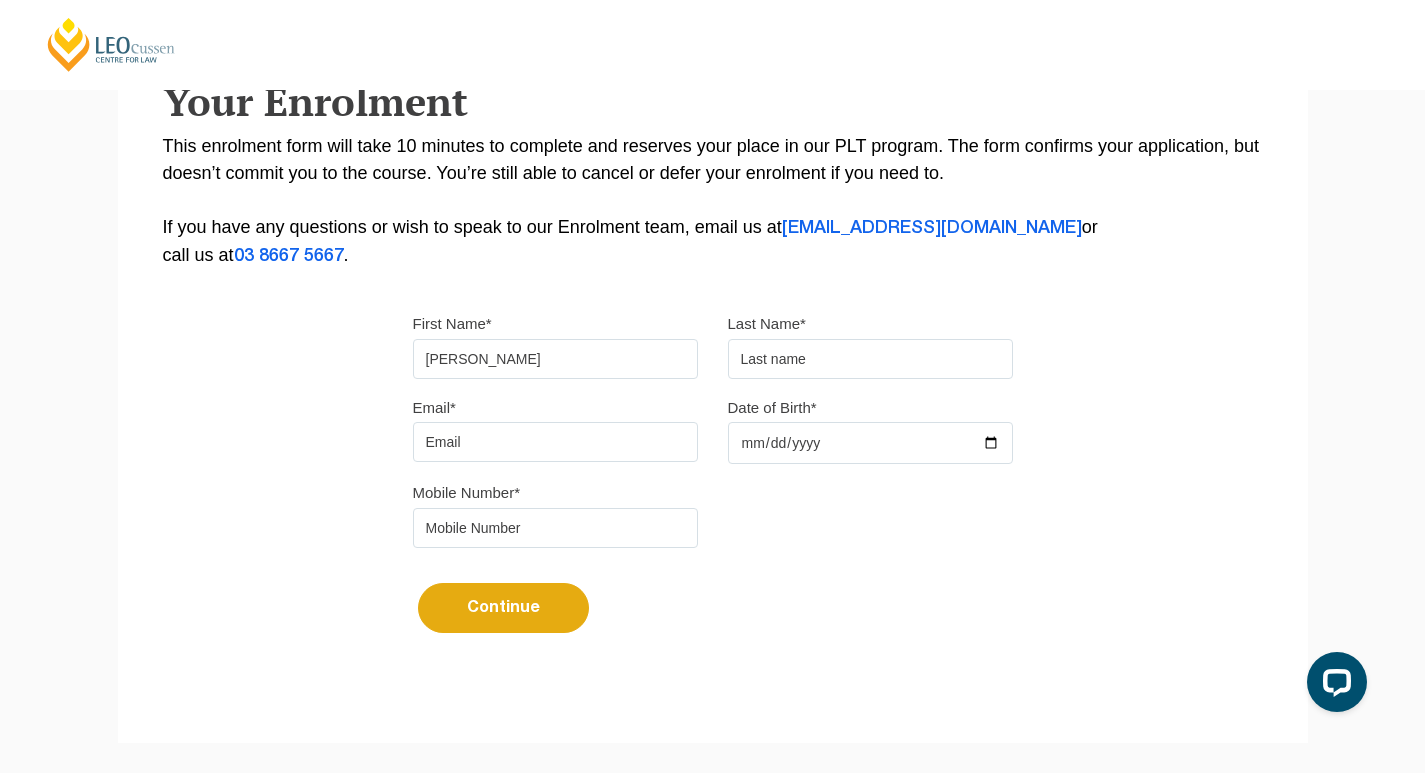 type on "tay" 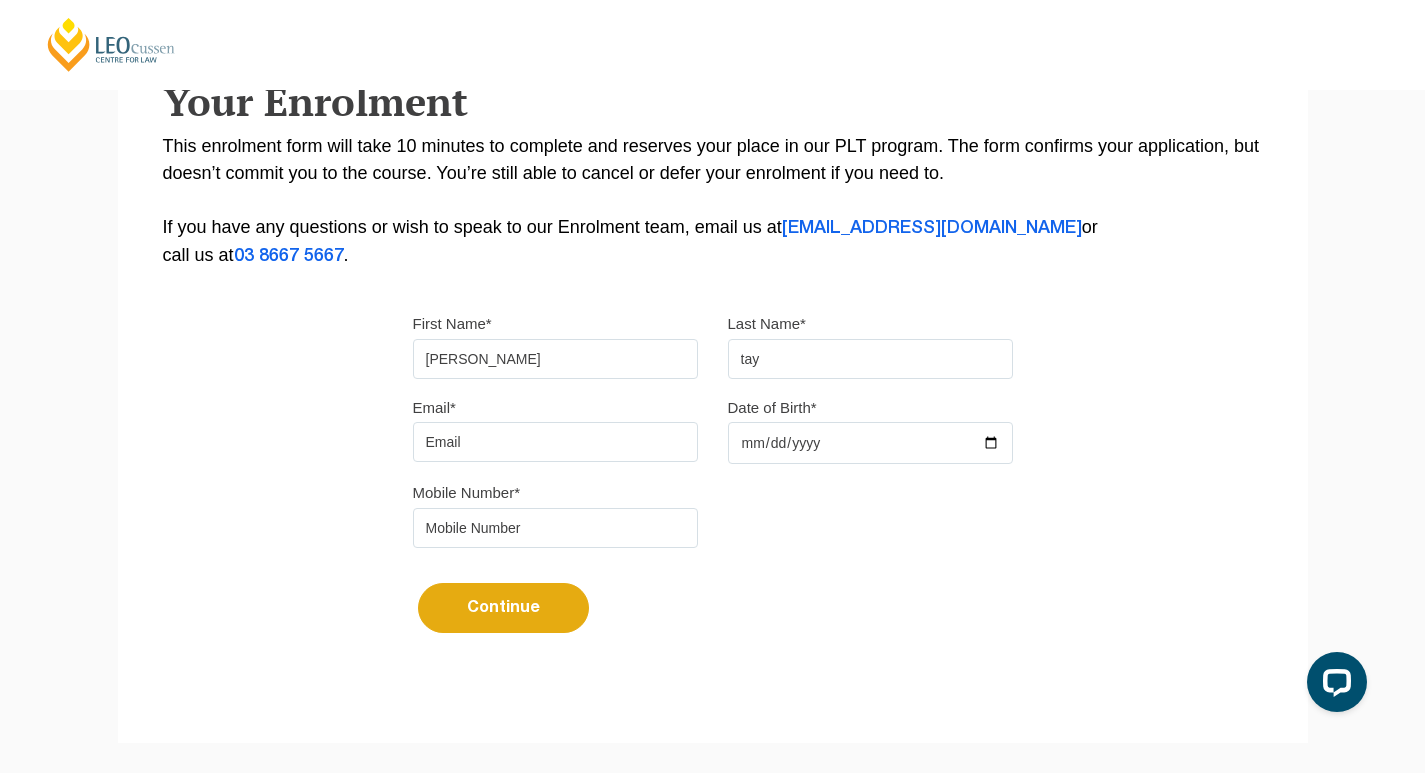 type on "tayashley2@gmail.com" 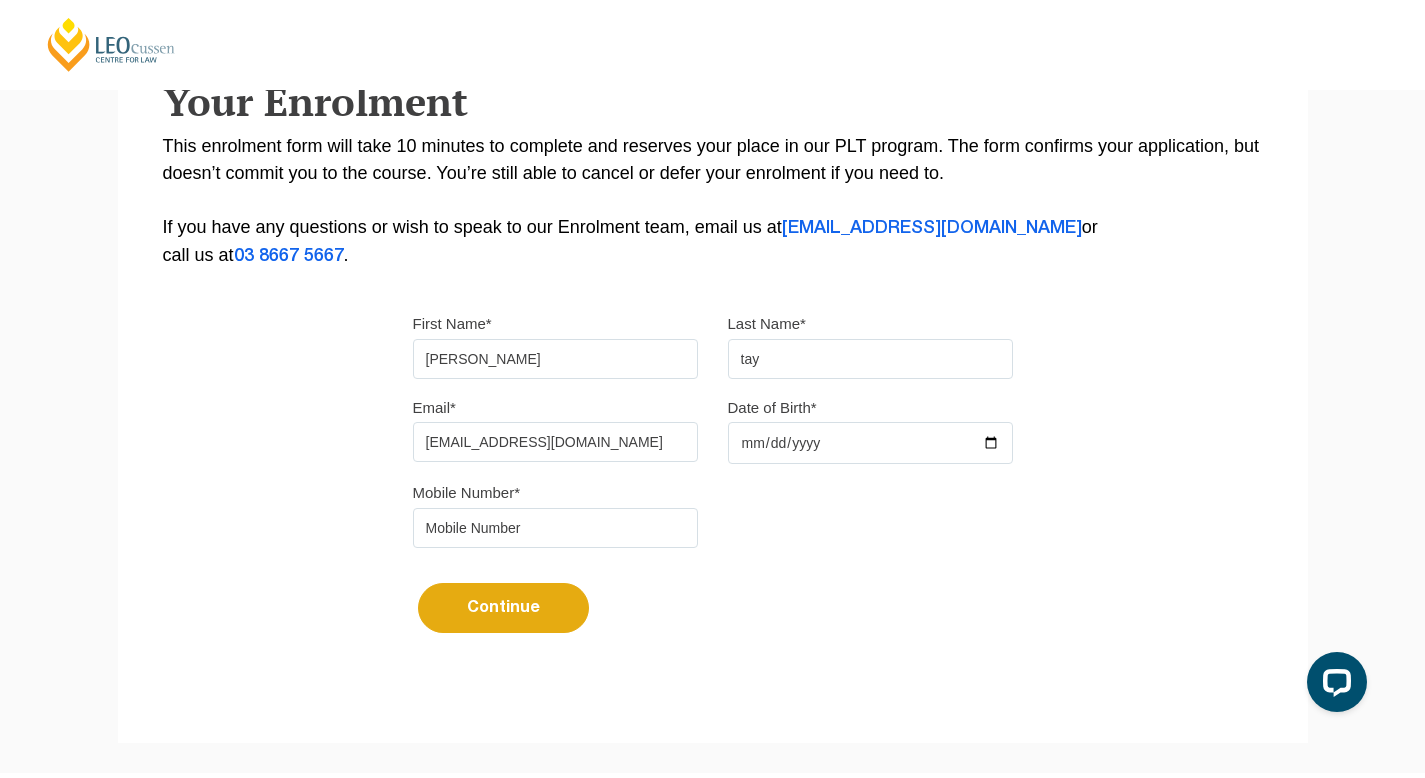 type on "0422292058" 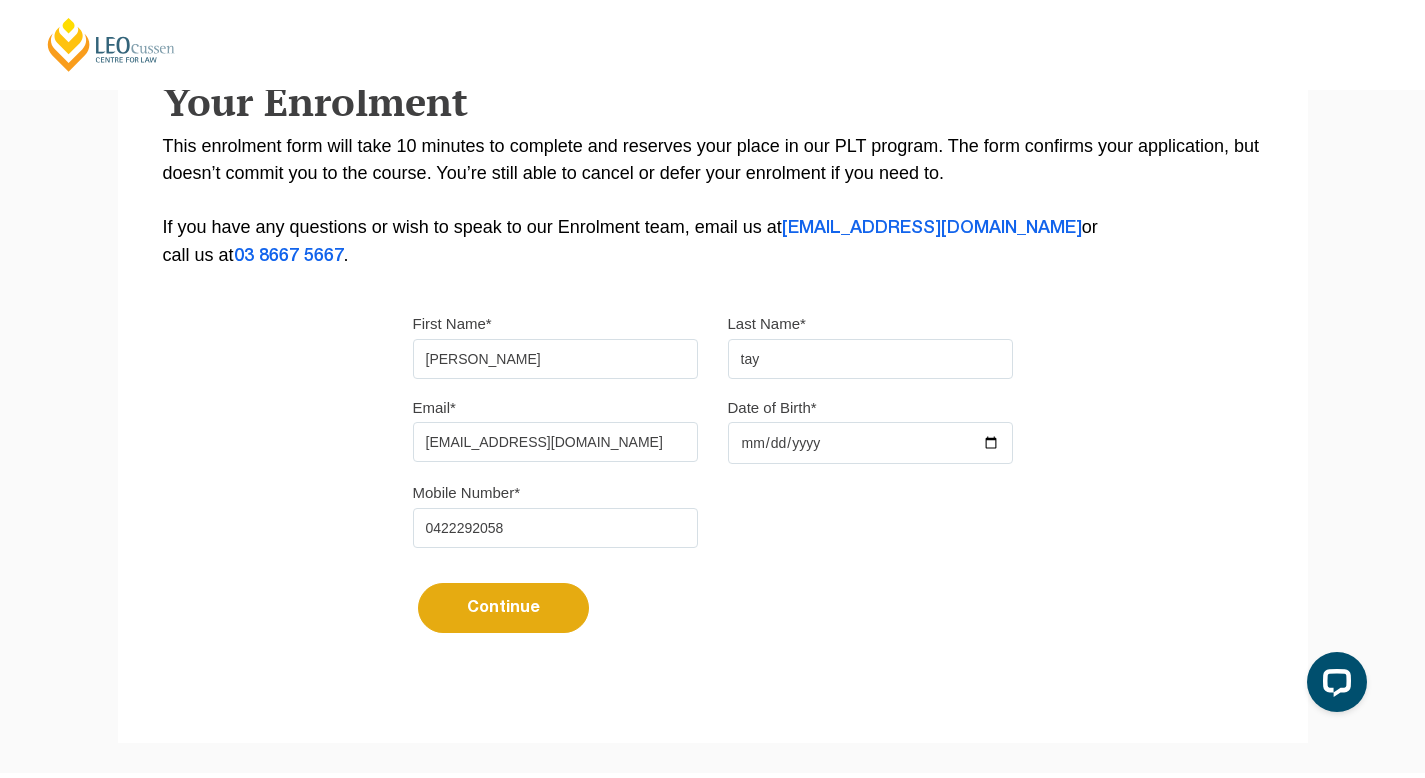 click on "Date of Birth*" at bounding box center [870, 443] 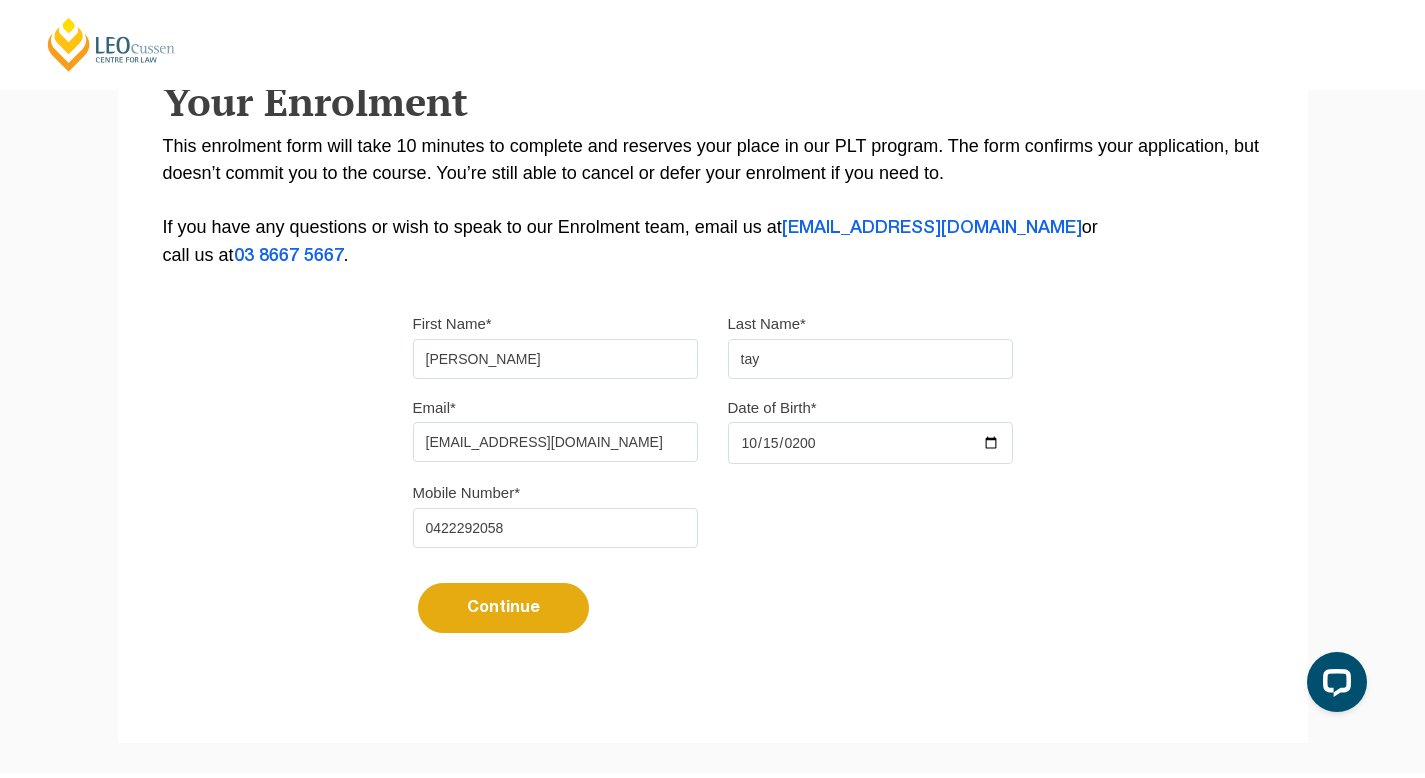 type on "2002-10-15" 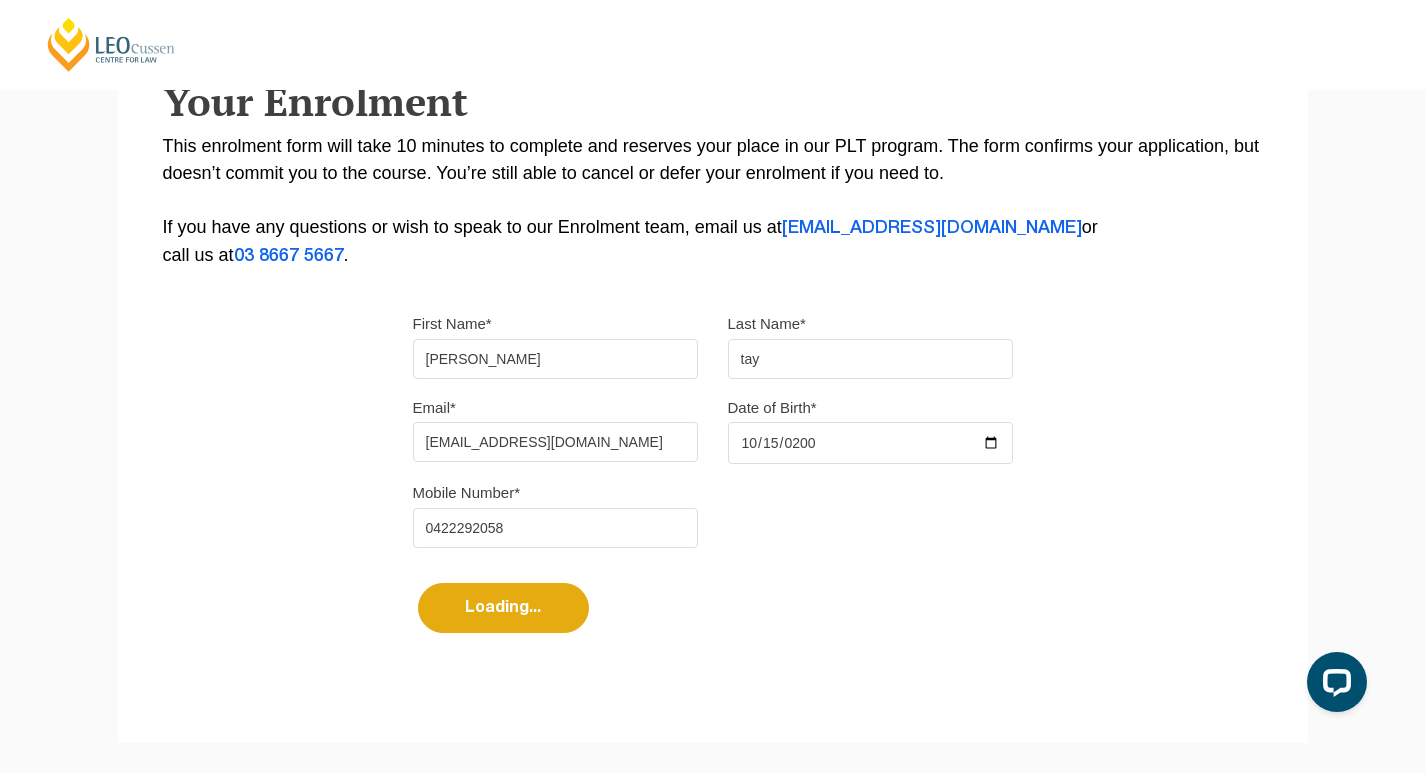 select 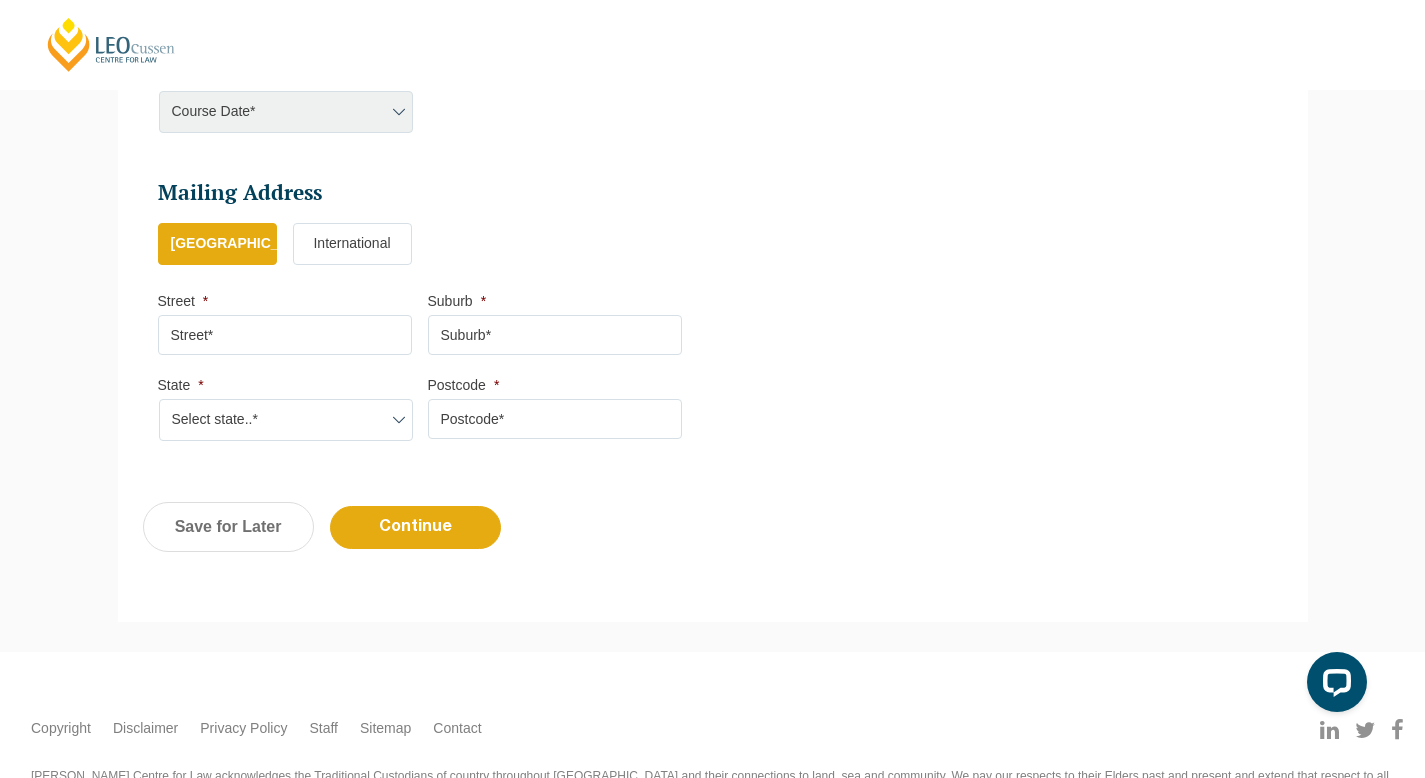 scroll, scrollTop: 173, scrollLeft: 0, axis: vertical 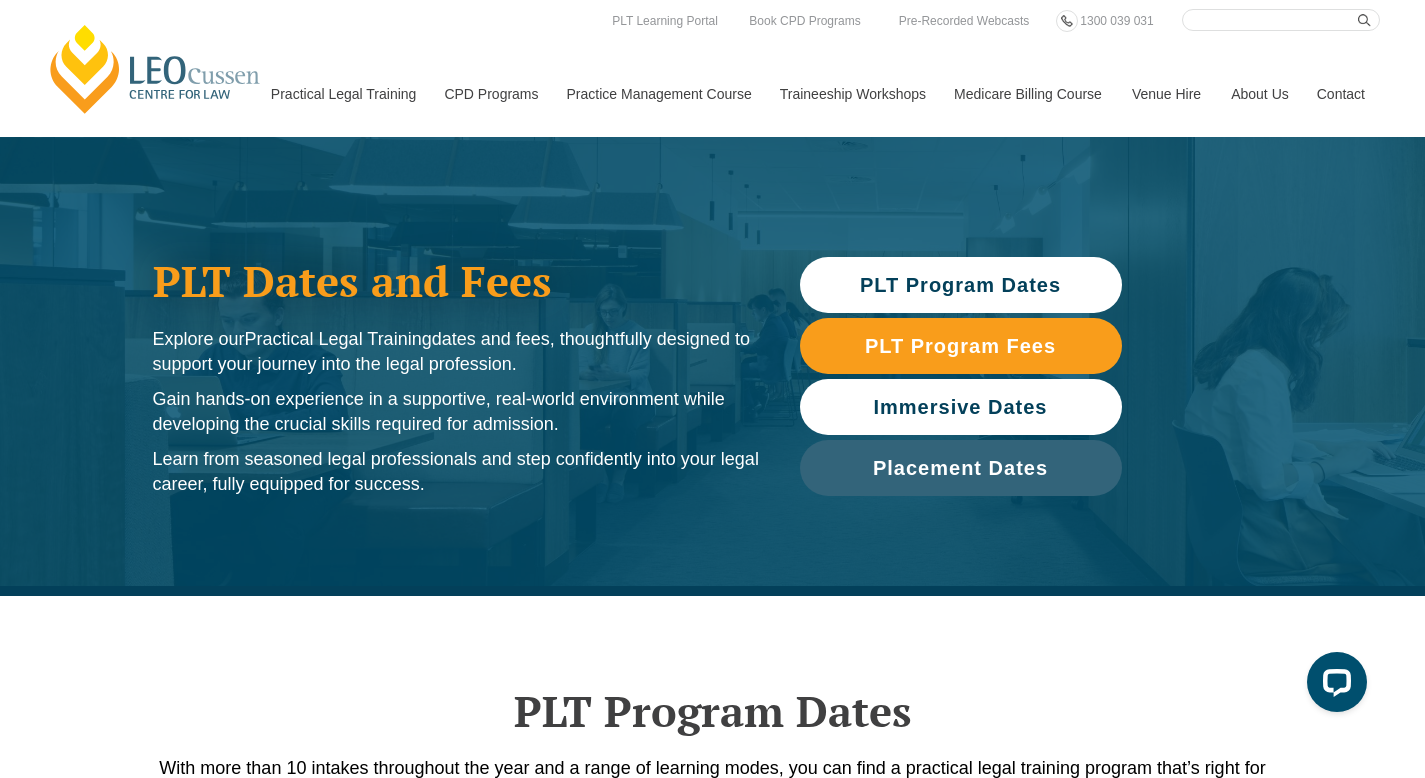 click on "Immersive Dates" at bounding box center [961, 407] 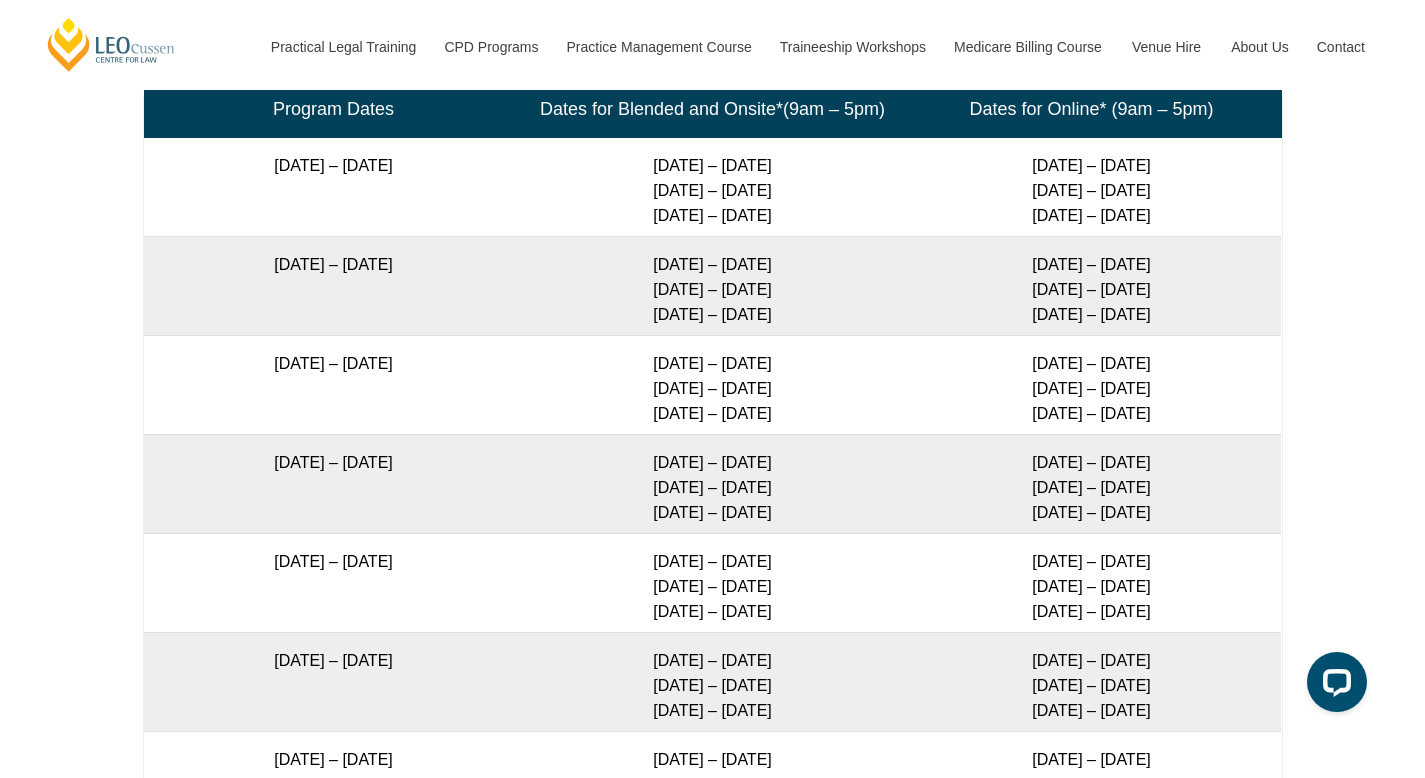 scroll, scrollTop: 3393, scrollLeft: 0, axis: vertical 